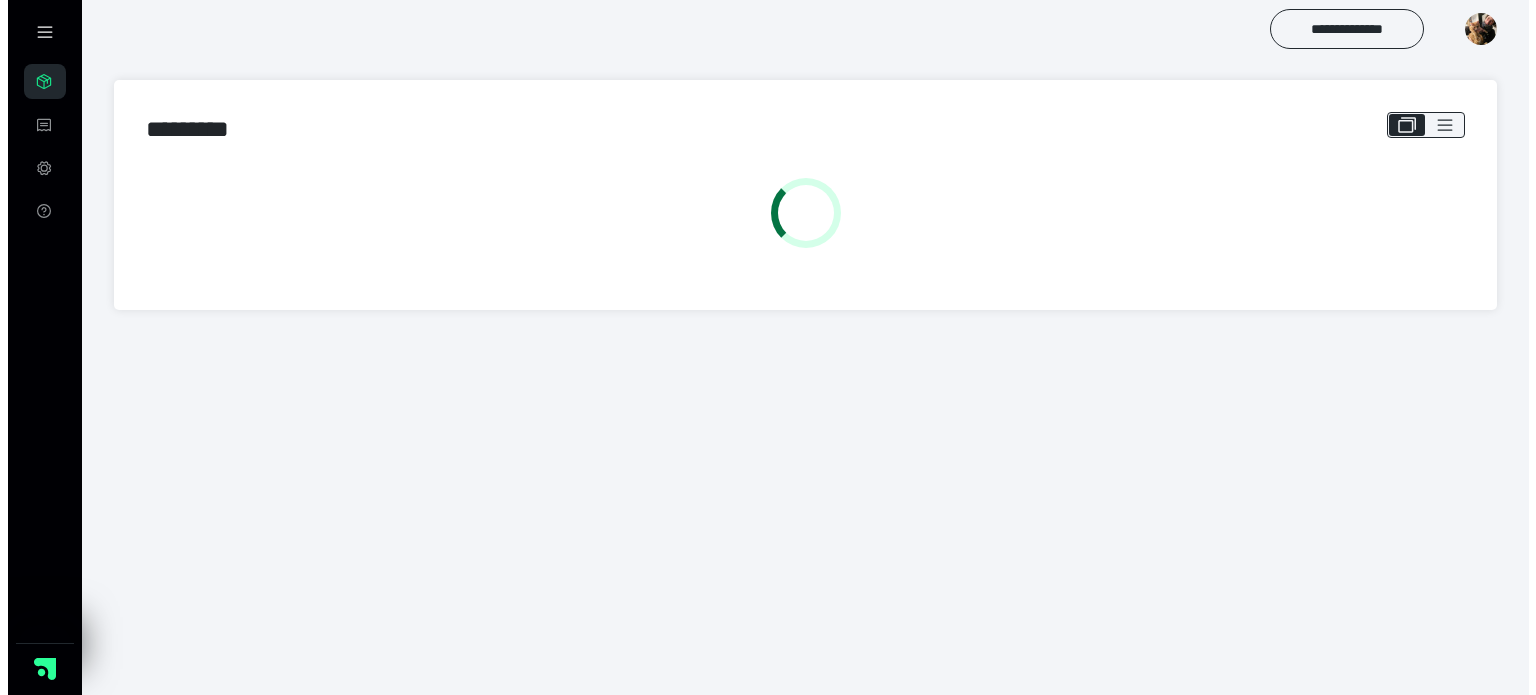 scroll, scrollTop: 0, scrollLeft: 0, axis: both 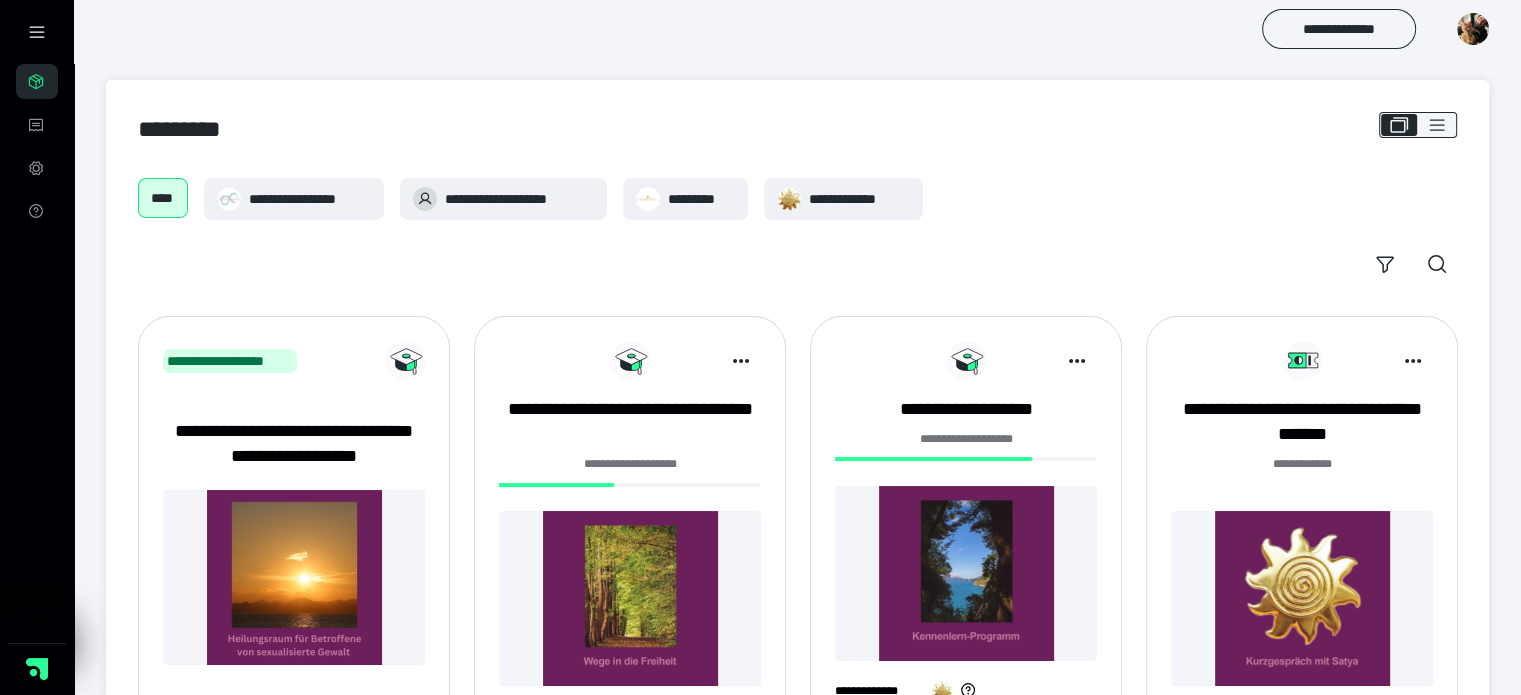 drag, startPoint x: 624, startPoint y: 618, endPoint x: 600, endPoint y: 615, distance: 24.186773 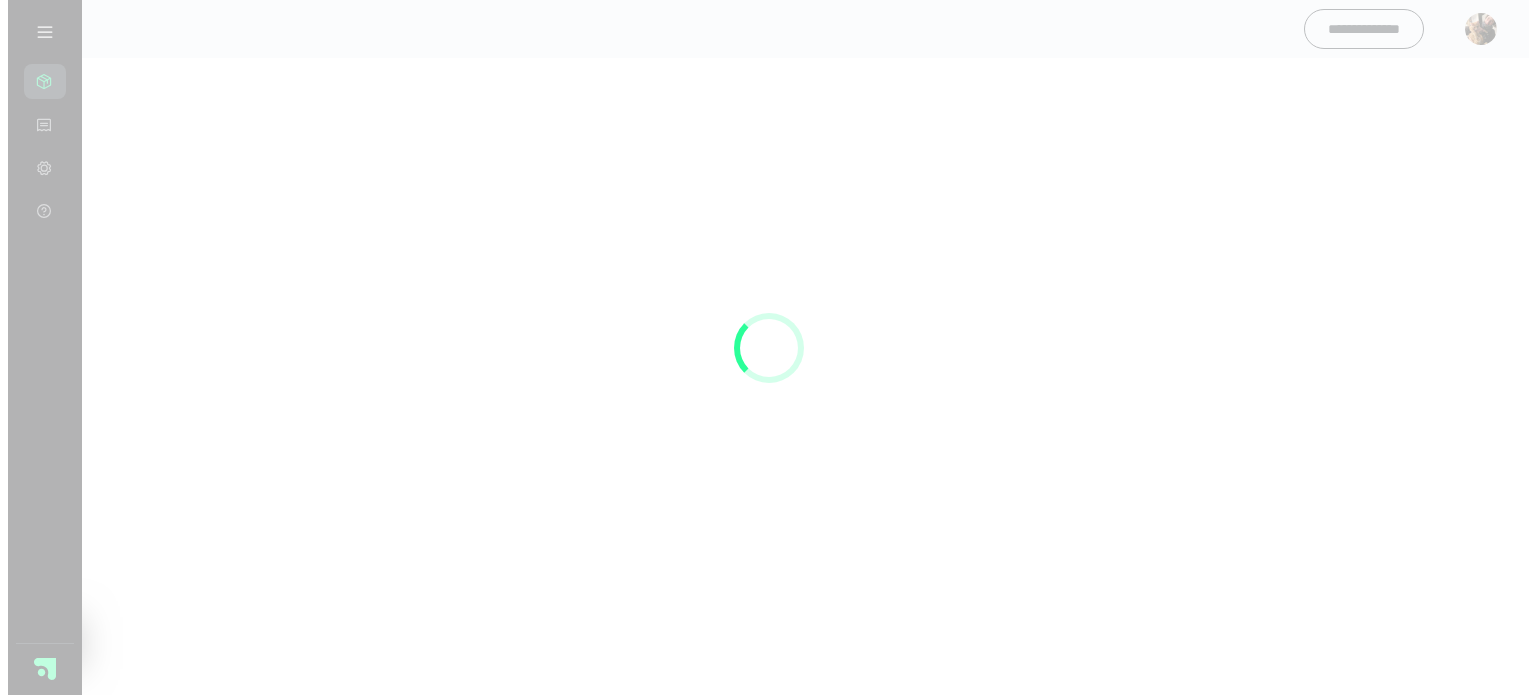 scroll, scrollTop: 0, scrollLeft: 0, axis: both 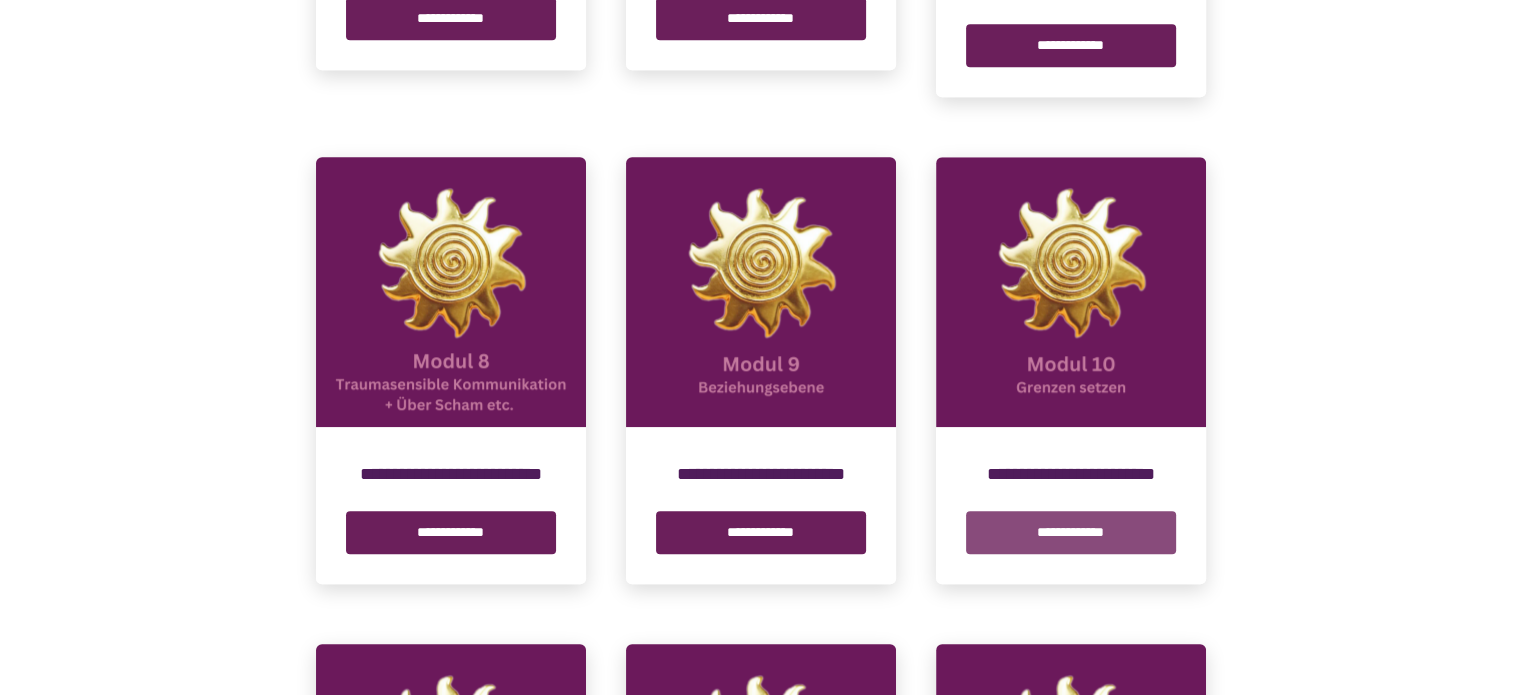 click on "**********" at bounding box center (1071, 532) 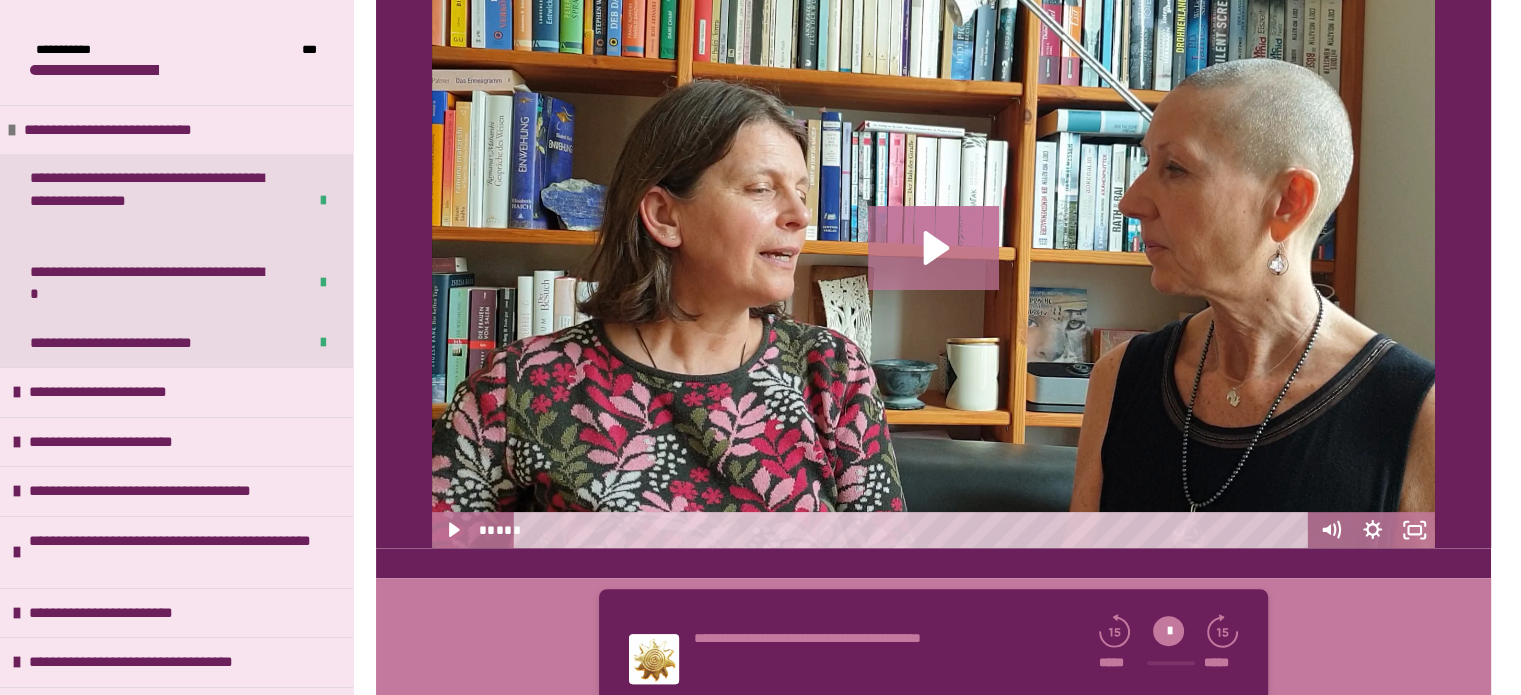 scroll, scrollTop: 777, scrollLeft: 0, axis: vertical 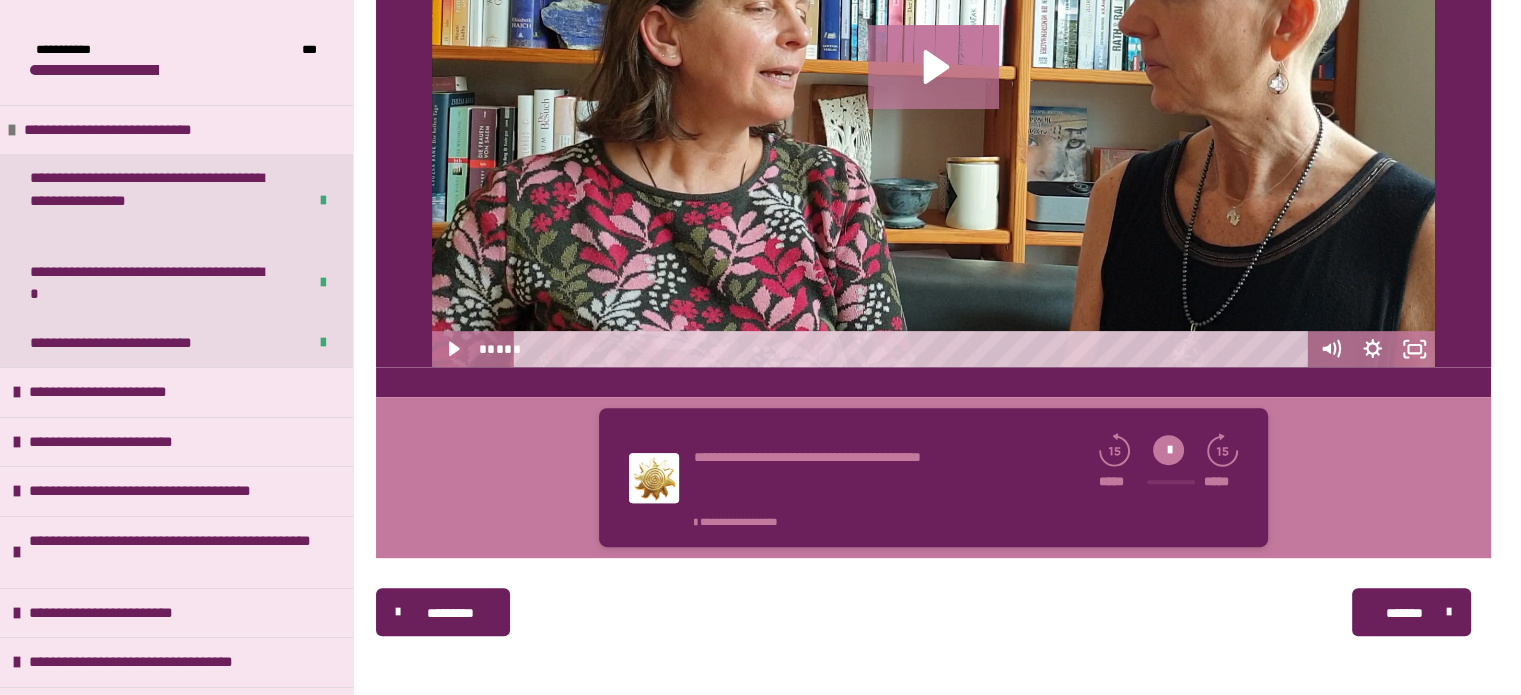 click at bounding box center (1168, 450) 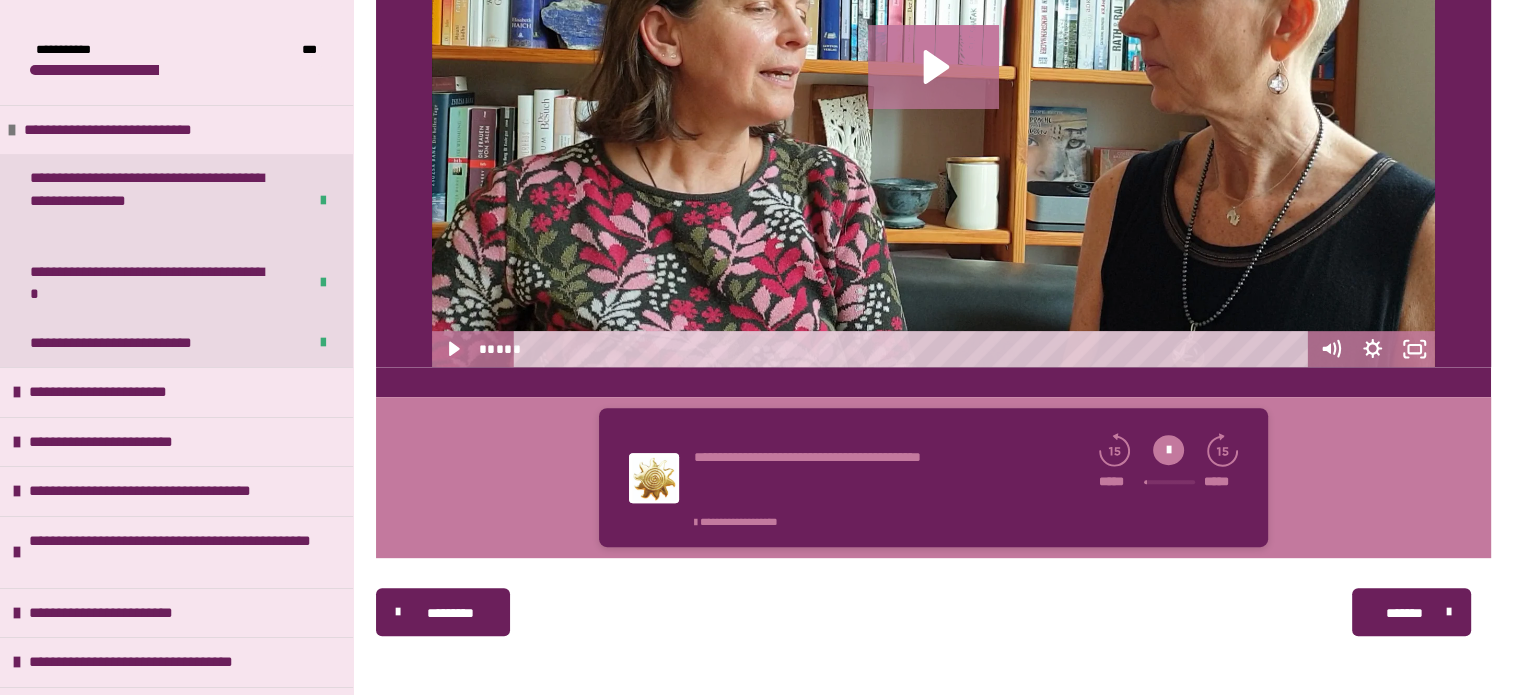 click at bounding box center [1168, 450] 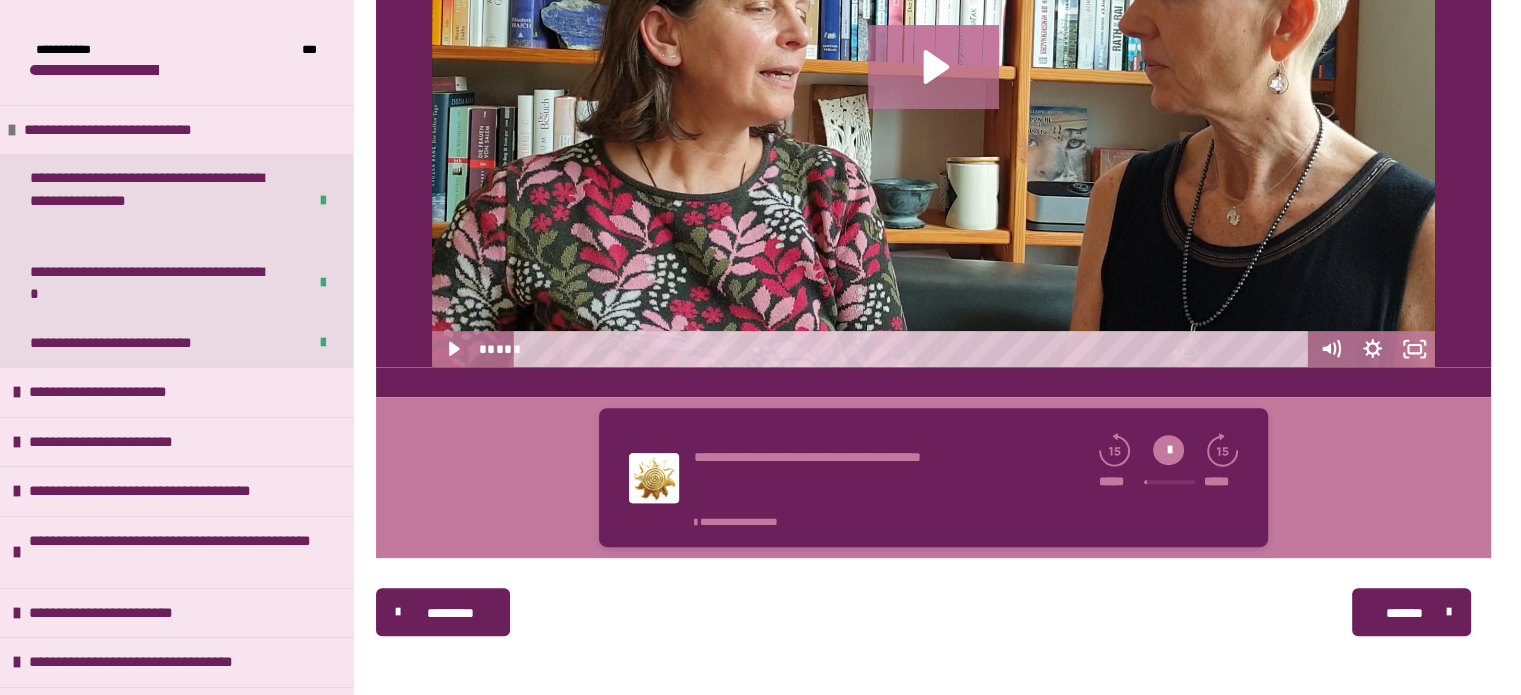 click at bounding box center [1168, 450] 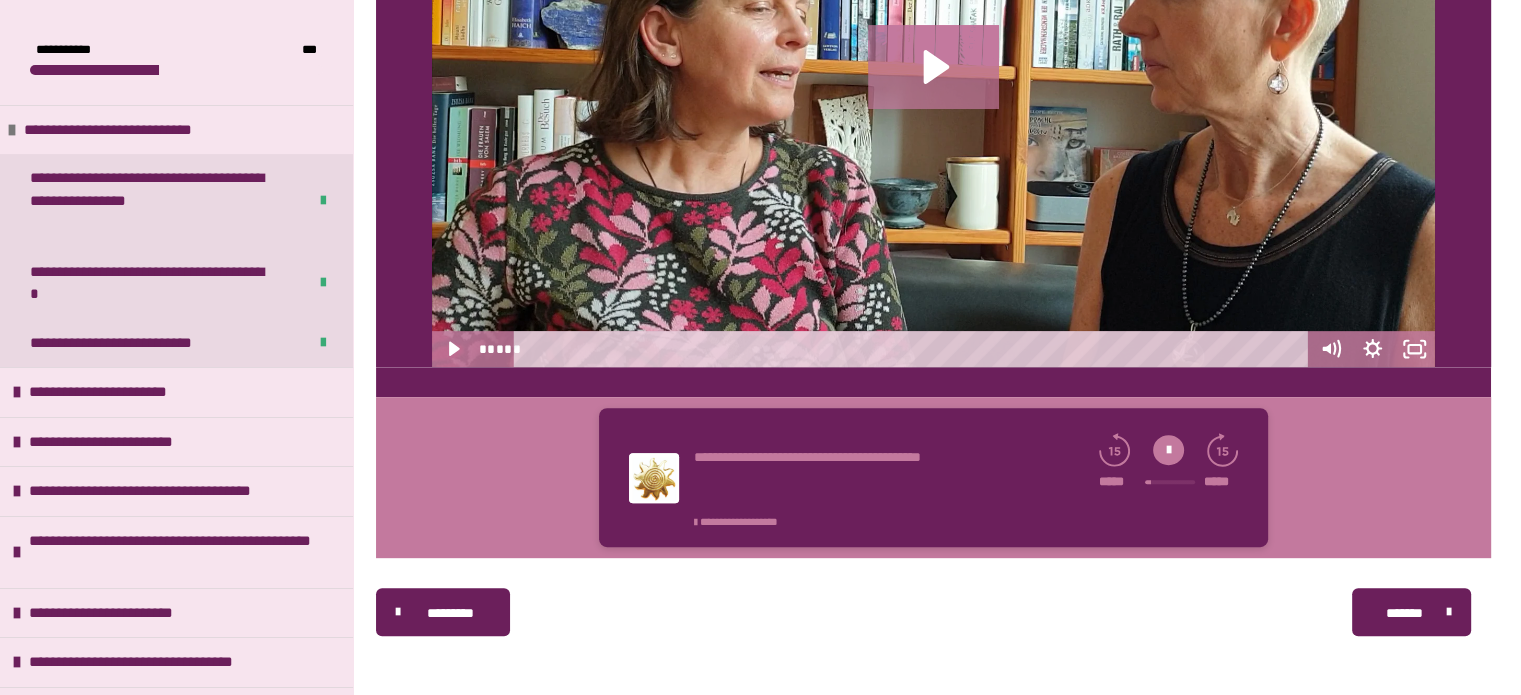 click 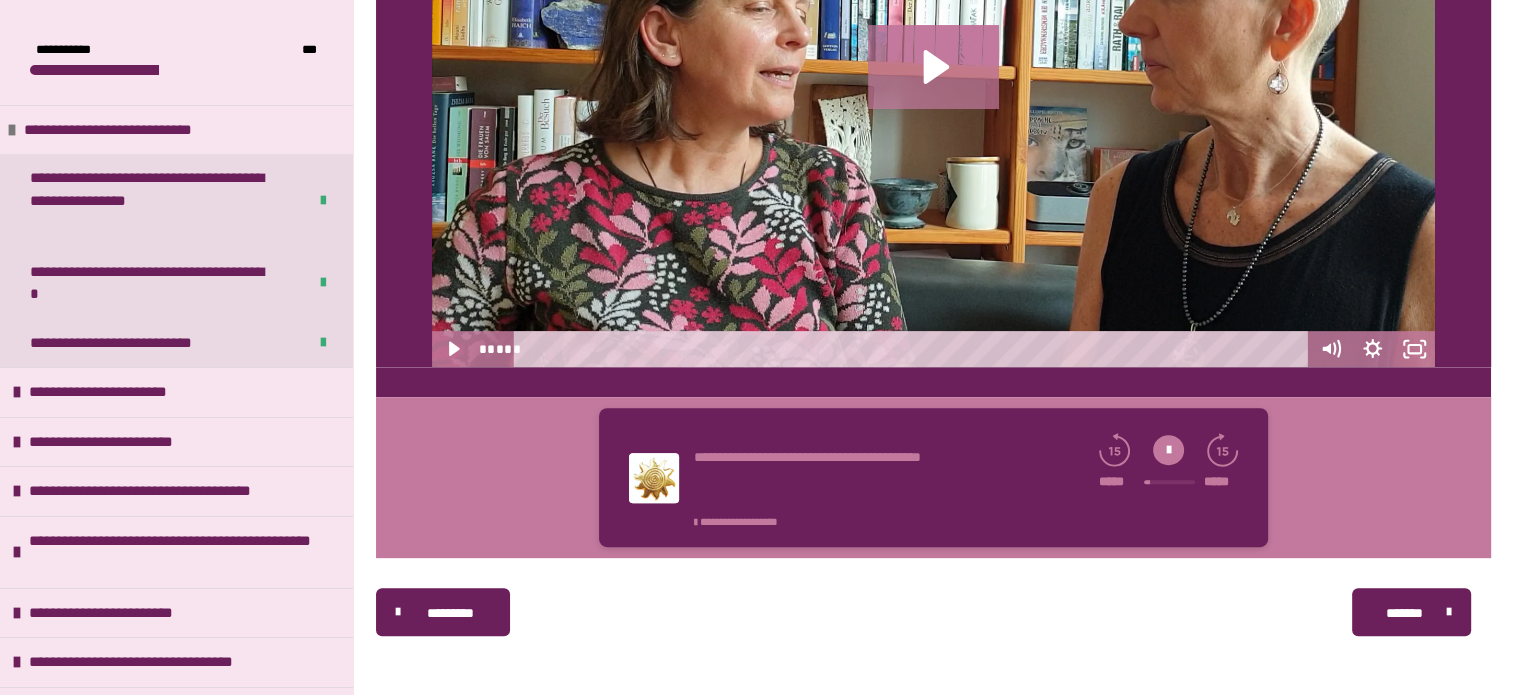click 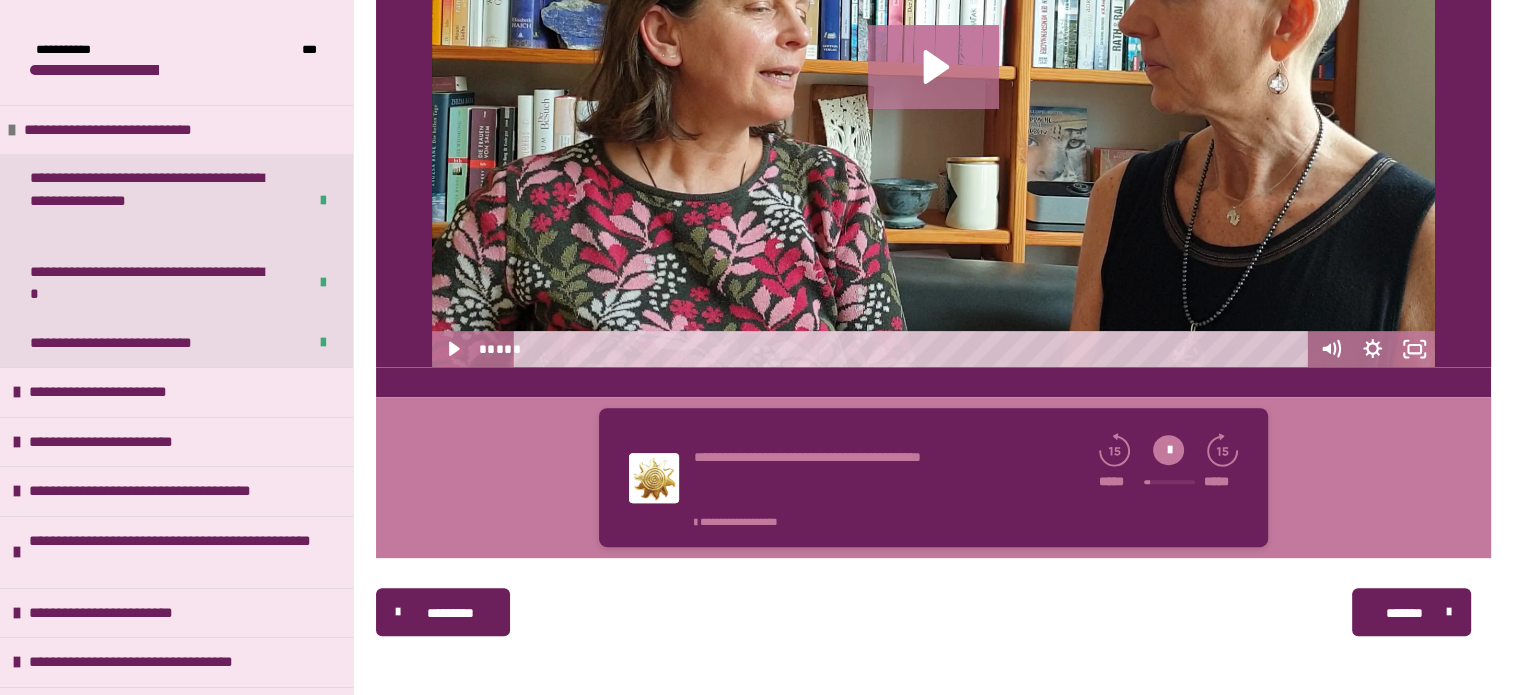 click 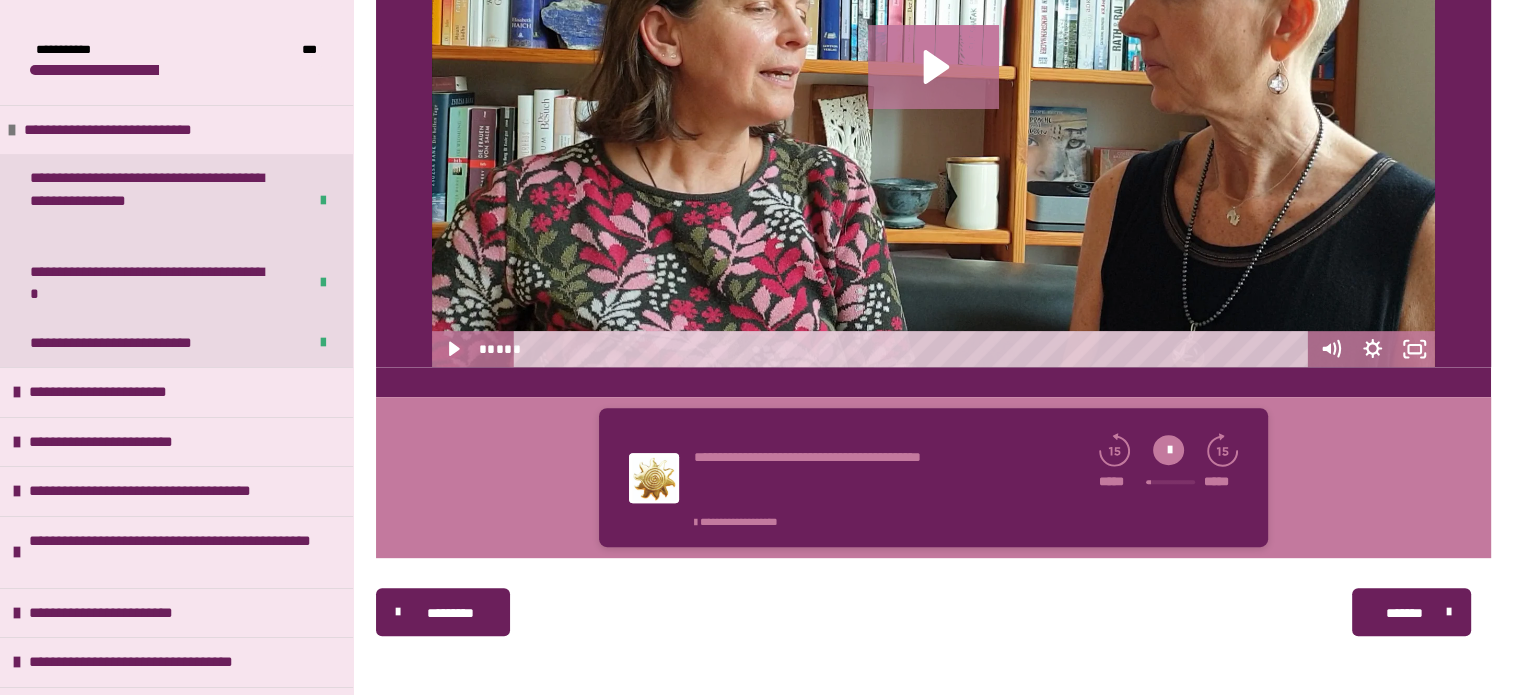 click at bounding box center (1168, 450) 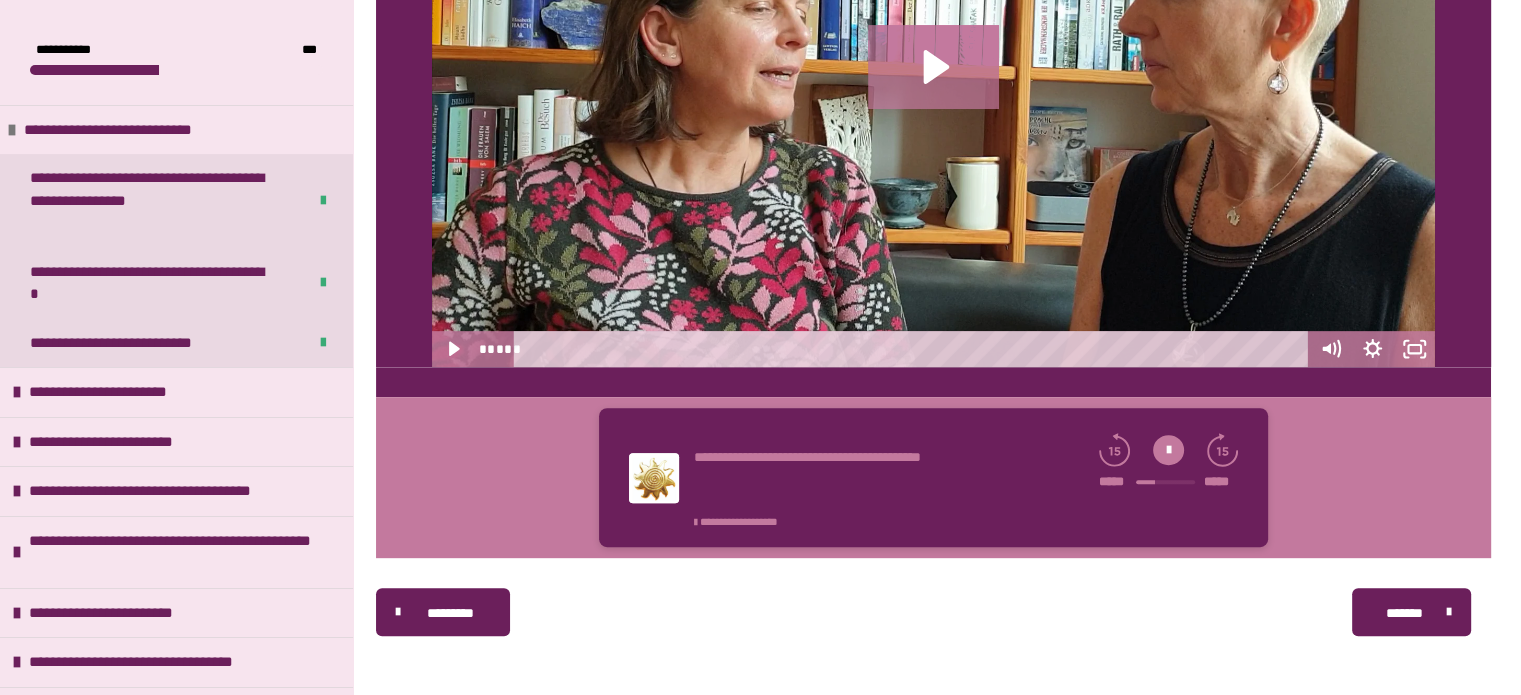 click 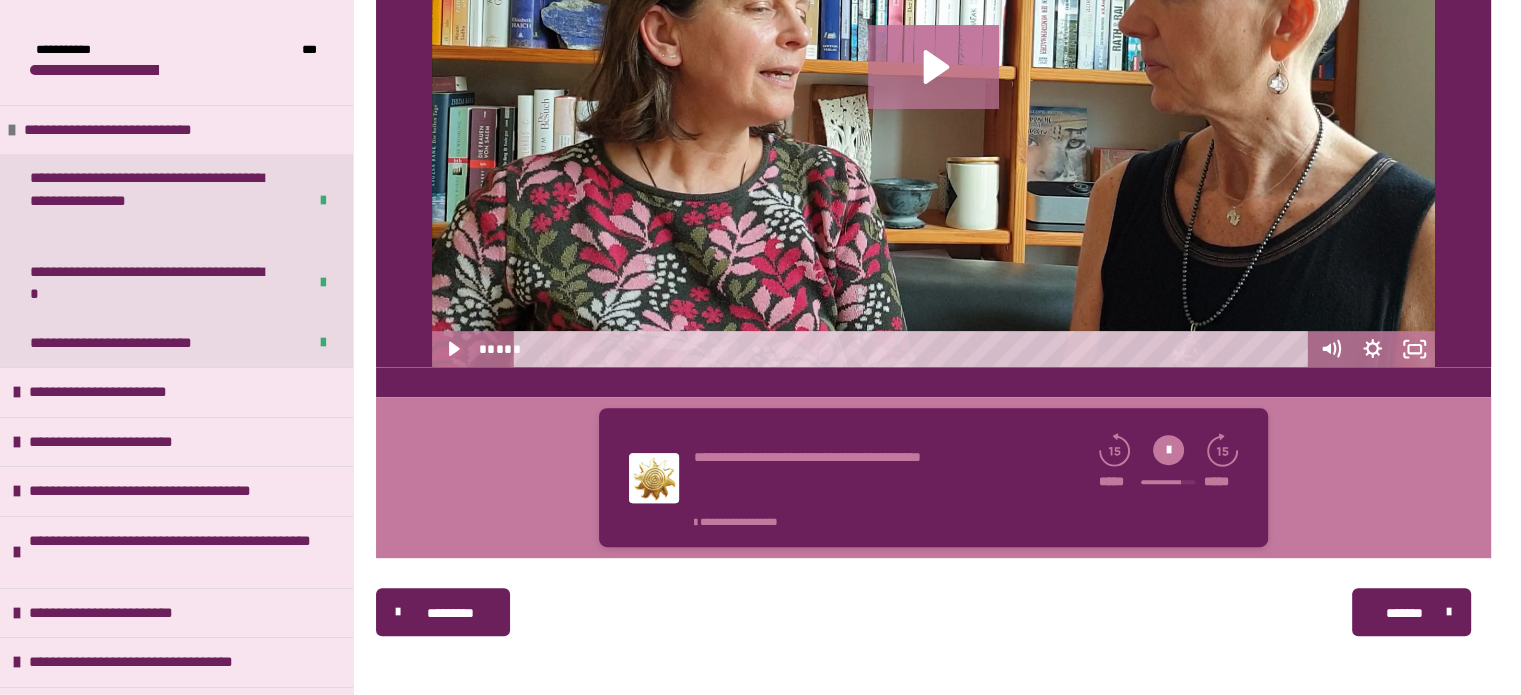 click 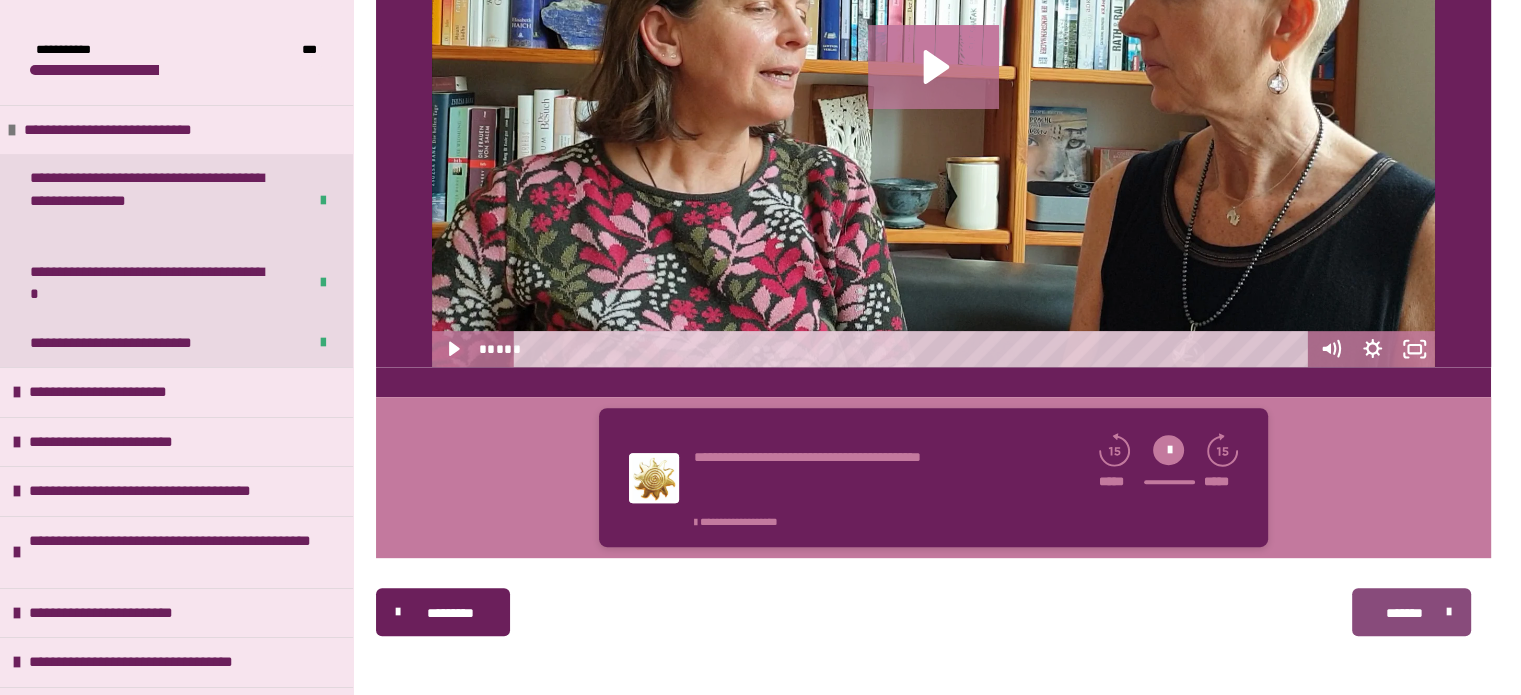 click on "*******" at bounding box center [1404, 613] 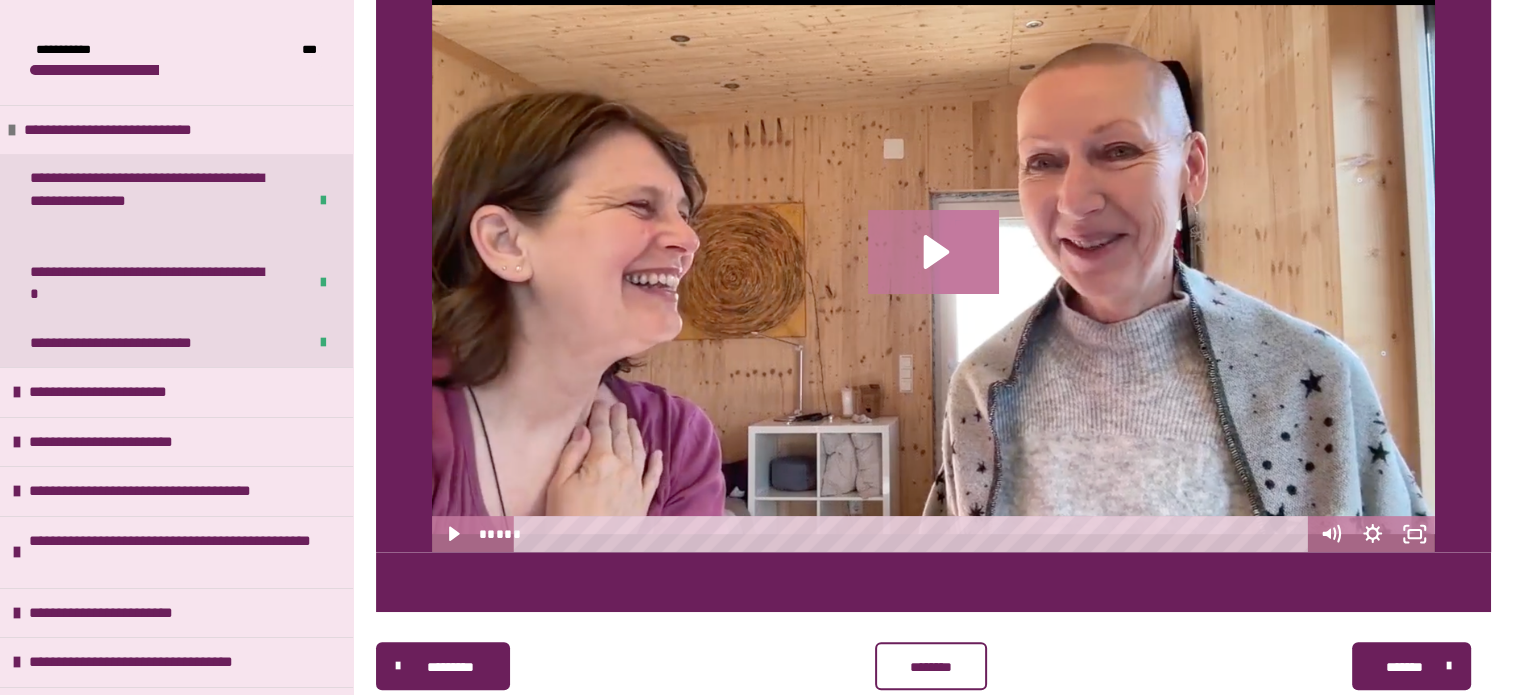 scroll, scrollTop: 565, scrollLeft: 0, axis: vertical 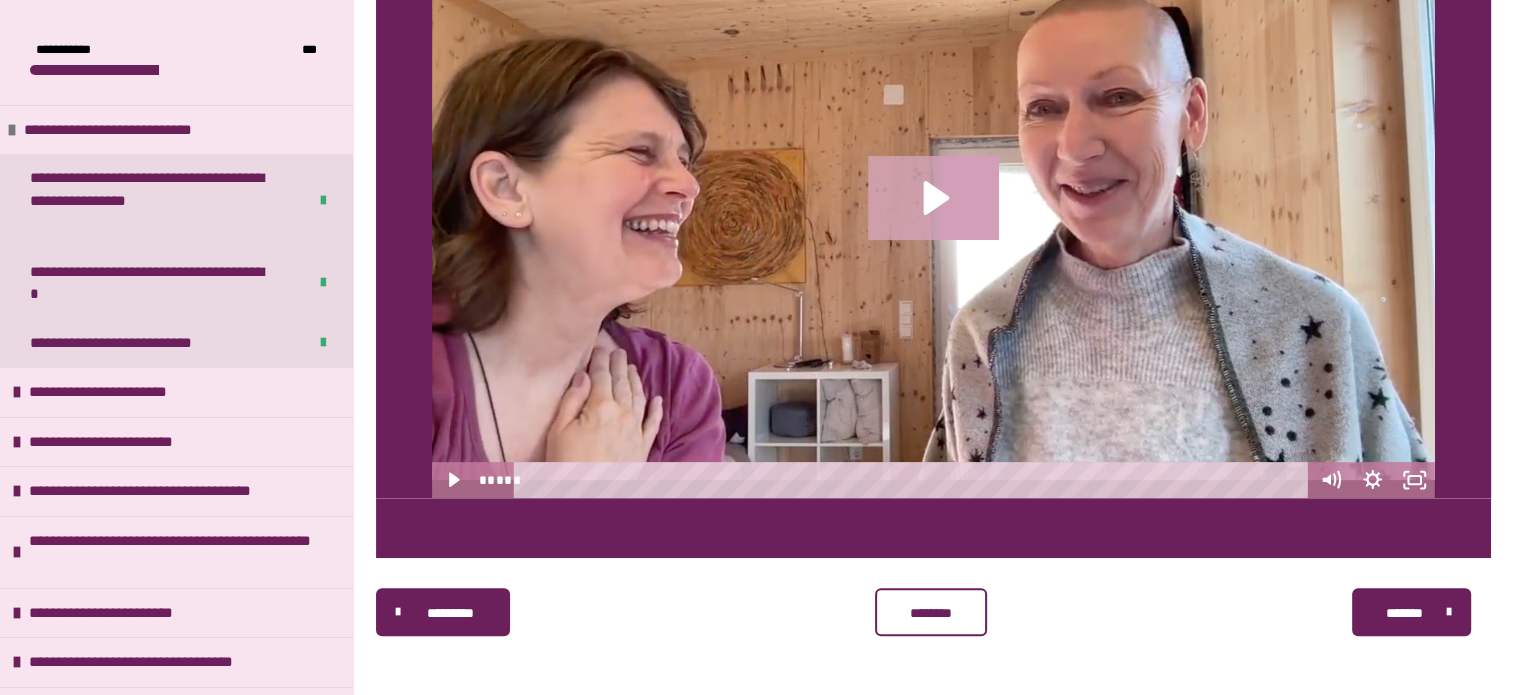 click 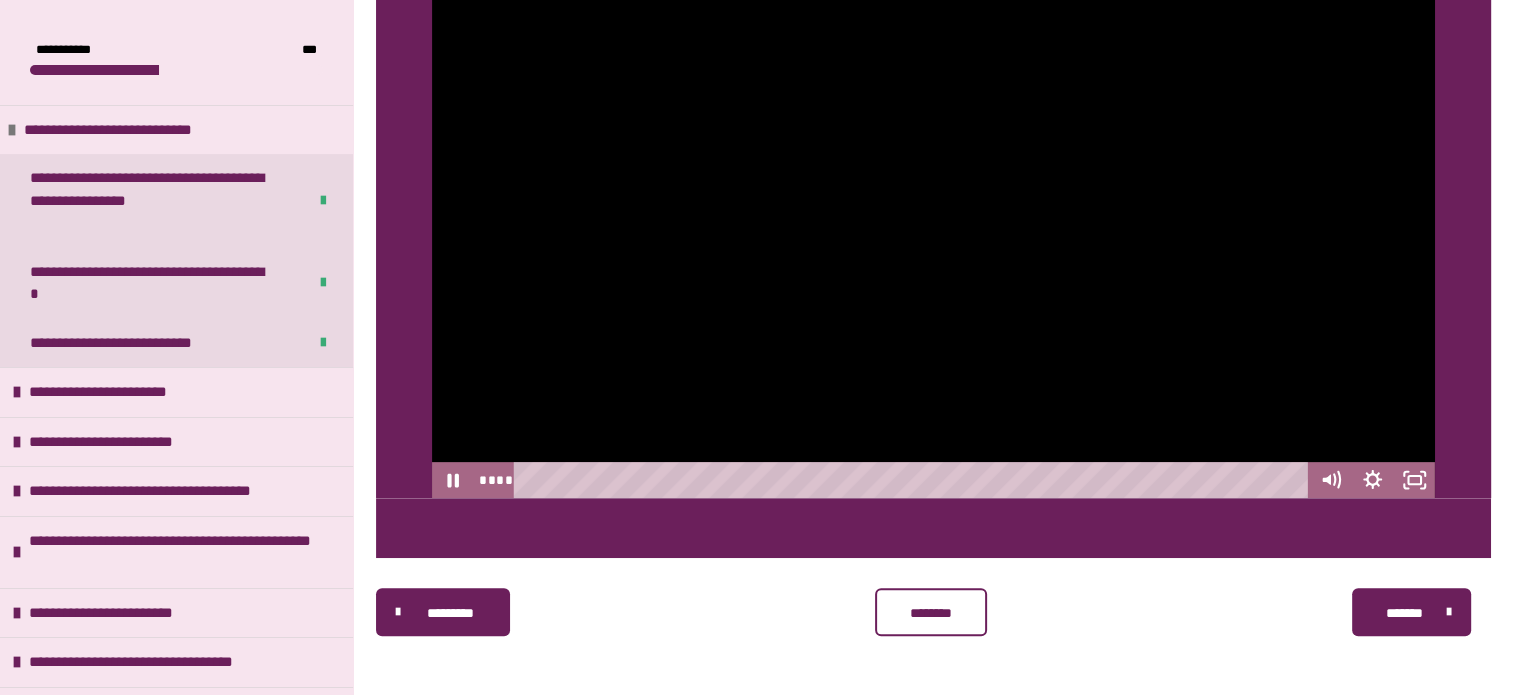 type 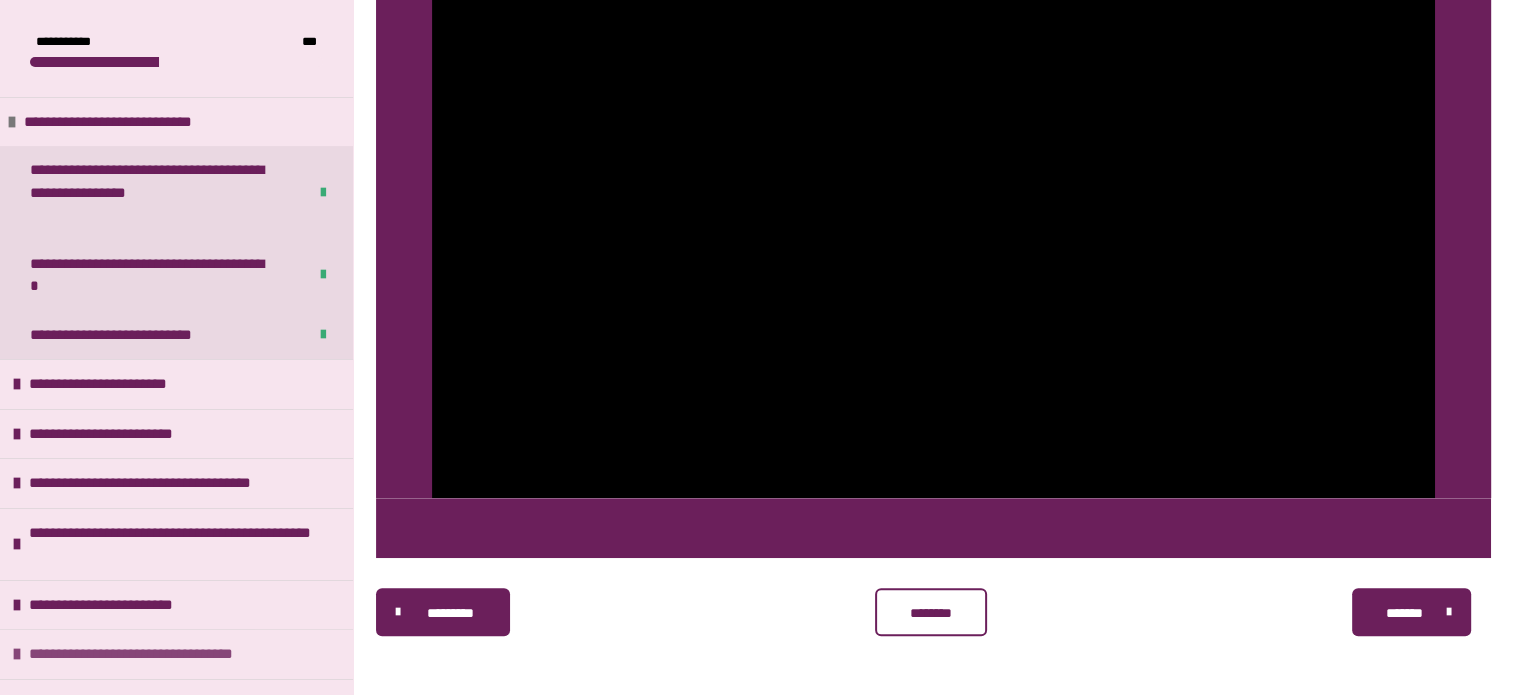 scroll, scrollTop: 0, scrollLeft: 0, axis: both 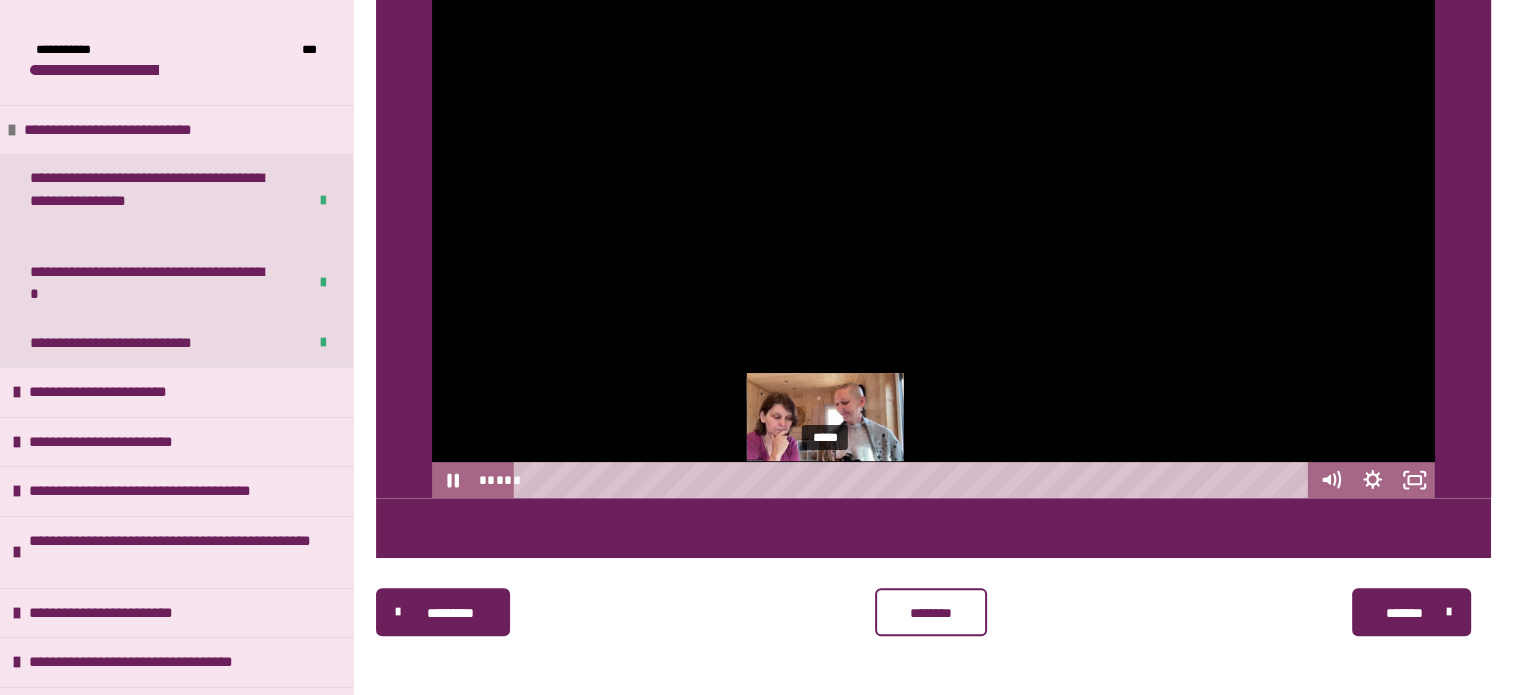 click on "*****" at bounding box center (914, 480) 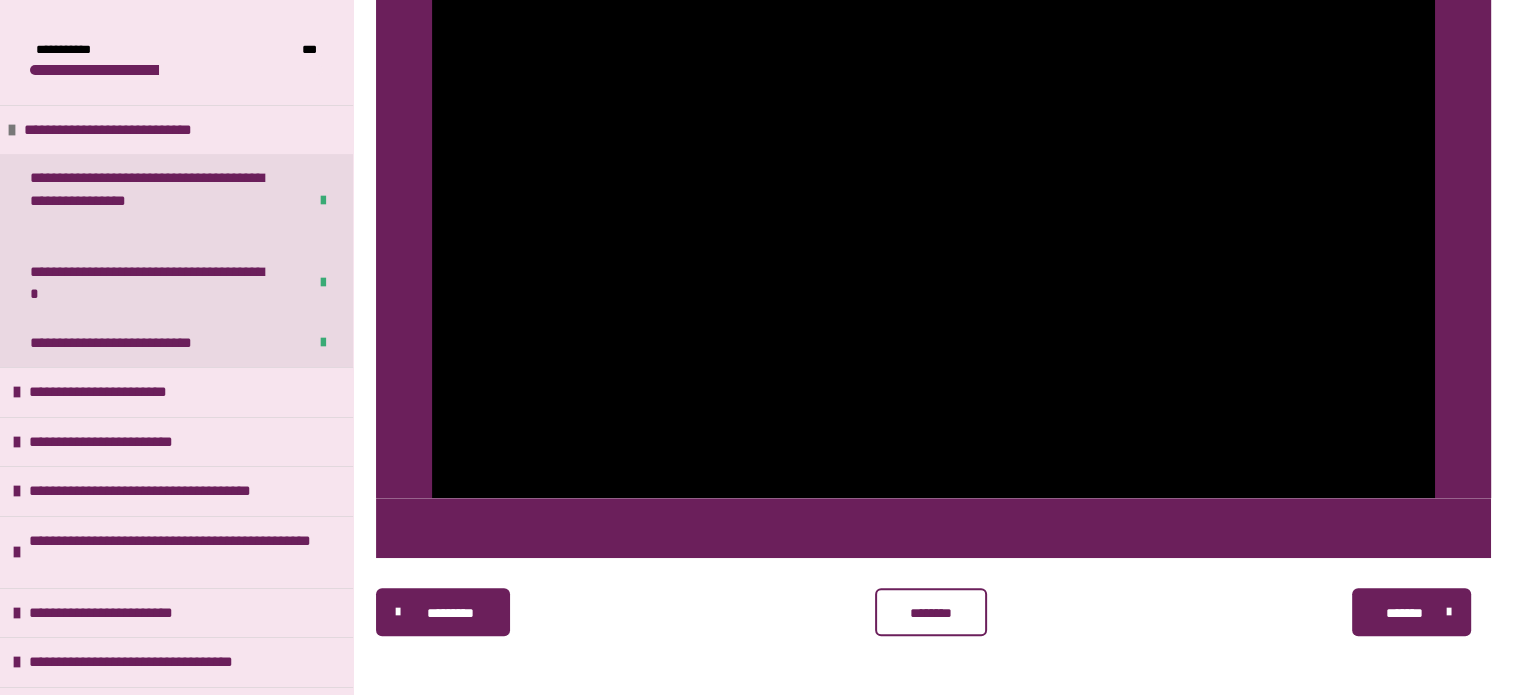 click at bounding box center [933, 216] 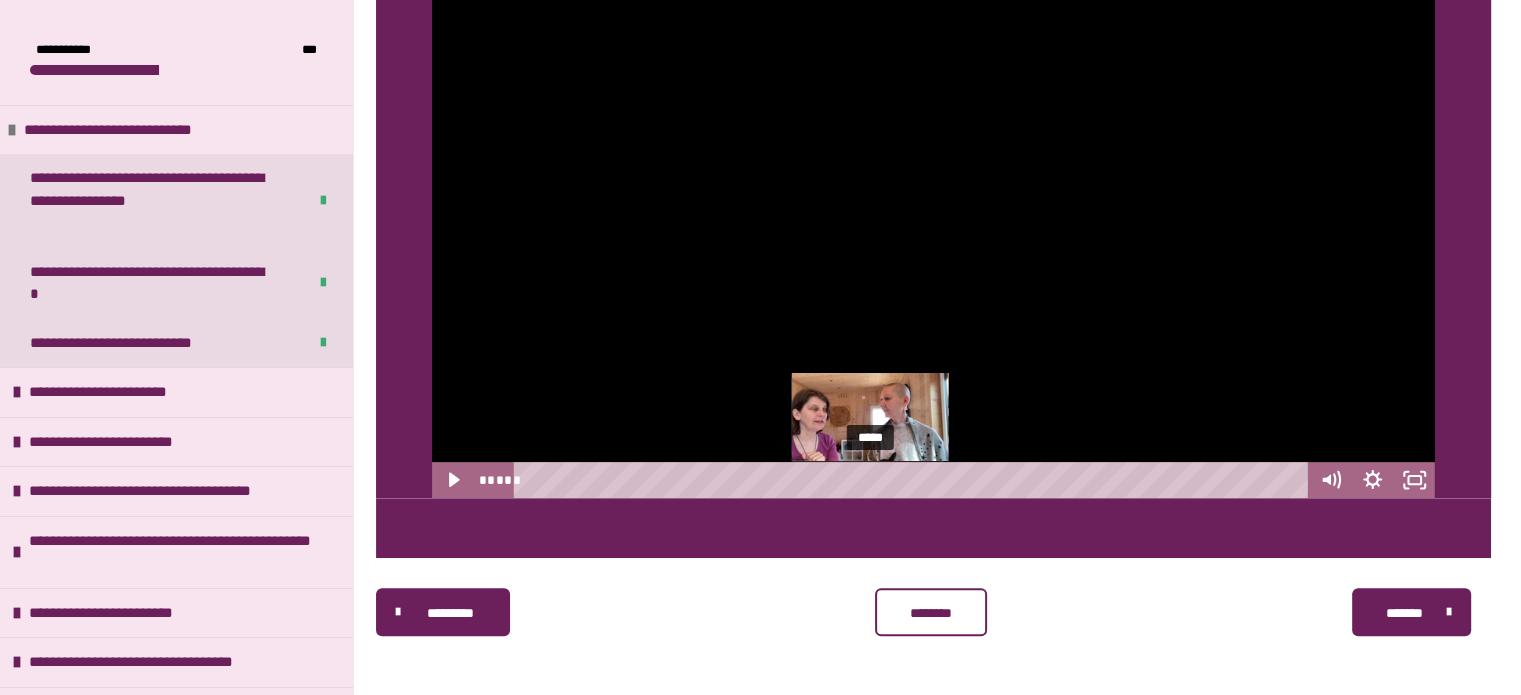 click on "*****" at bounding box center [914, 480] 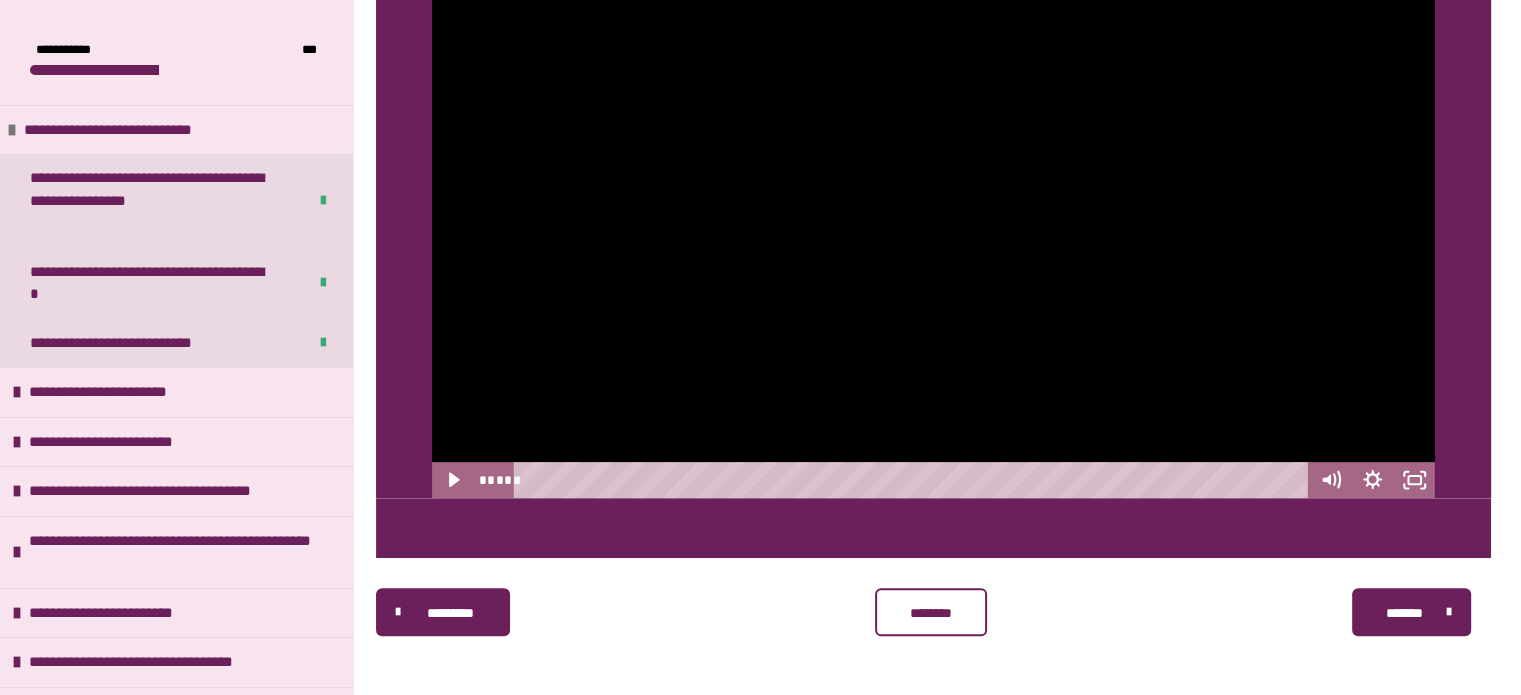 click at bounding box center (933, 216) 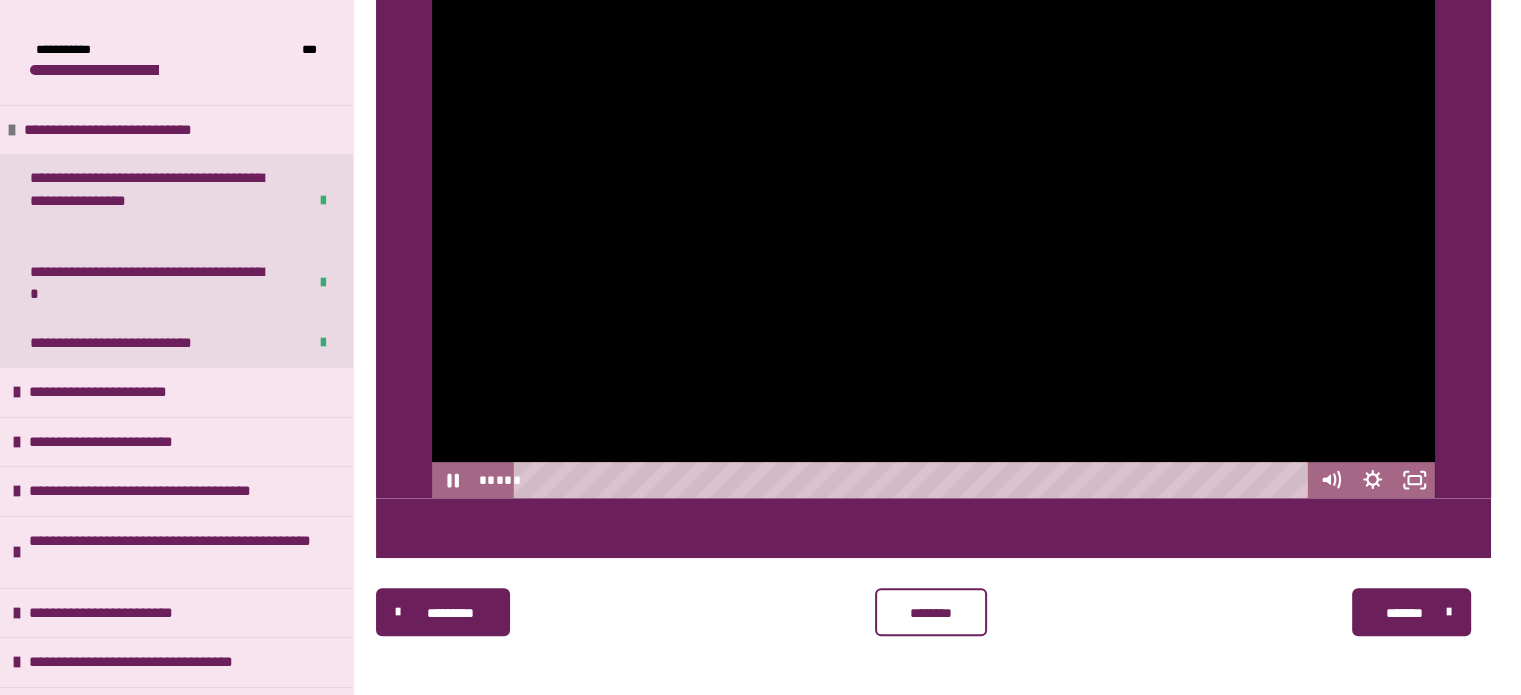 click at bounding box center [933, 216] 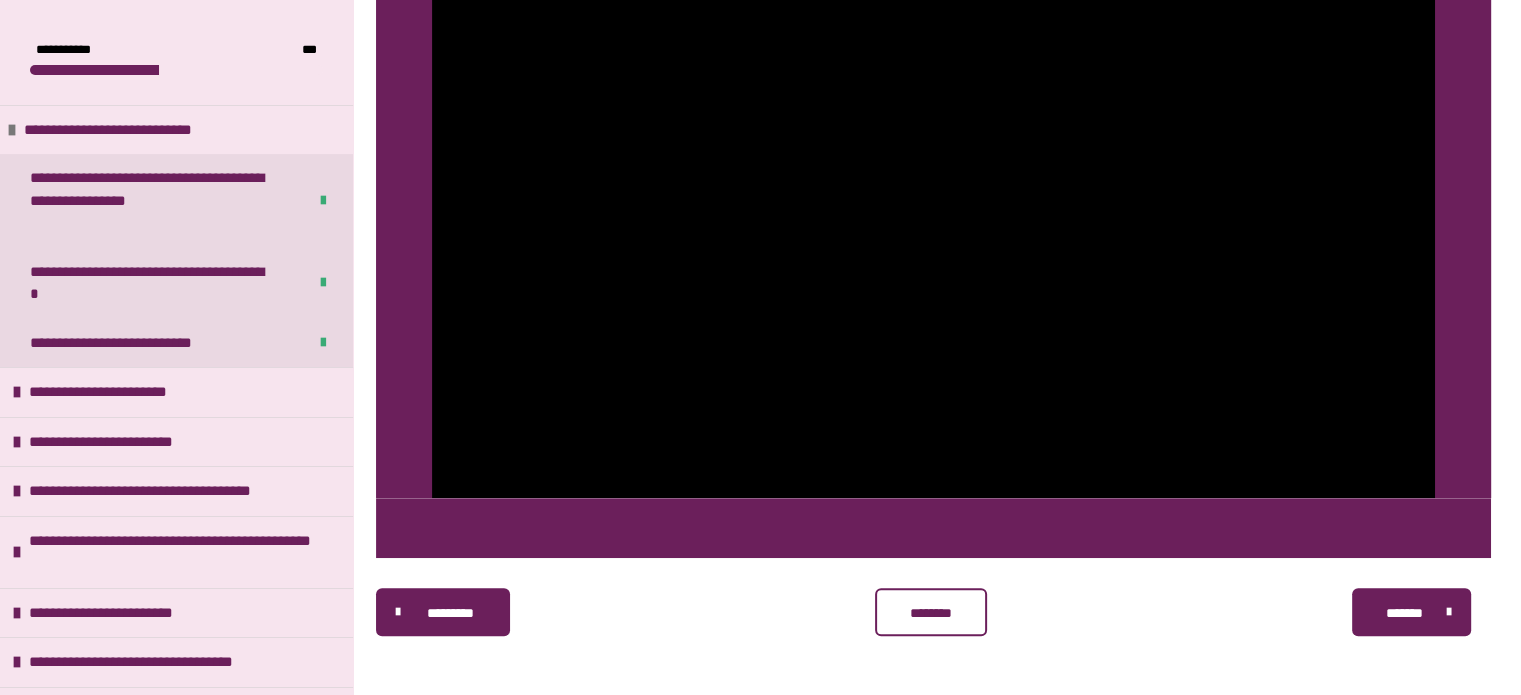 click at bounding box center (933, 216) 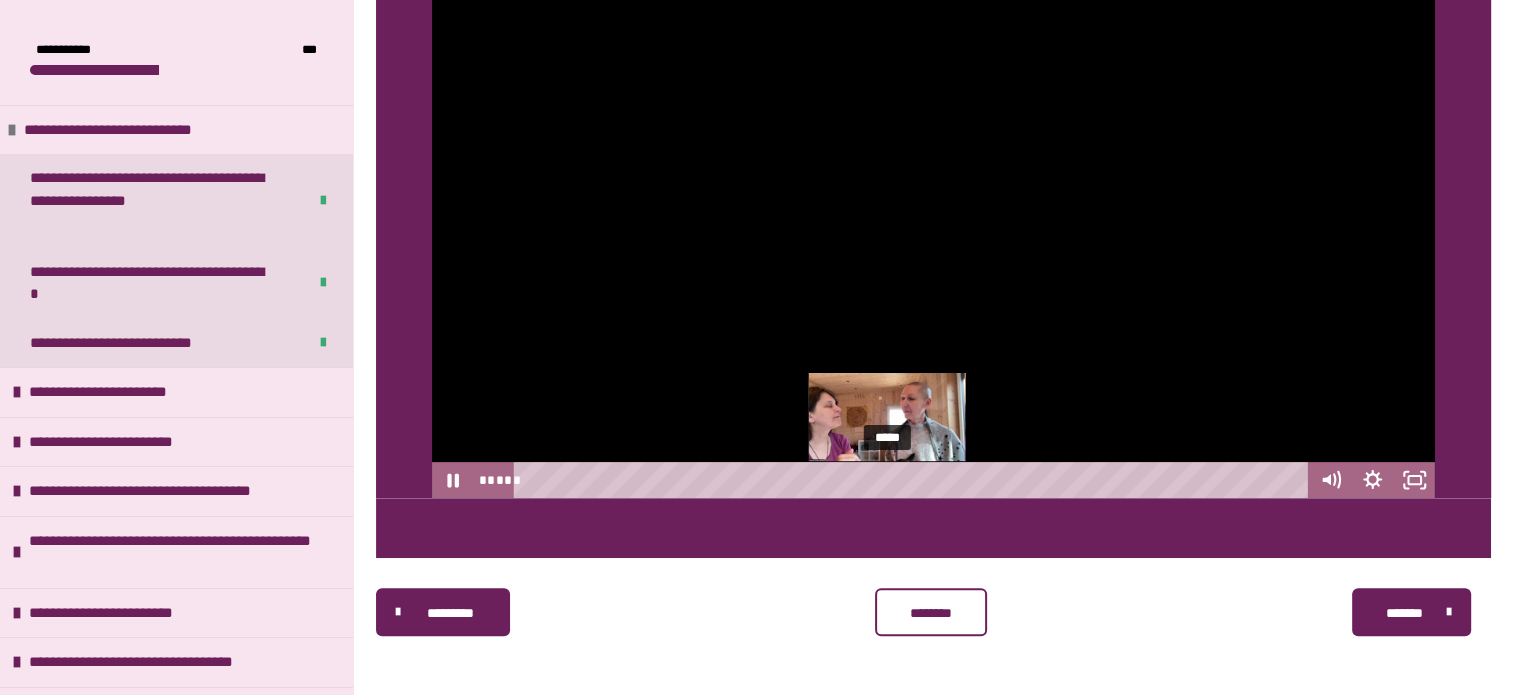 click on "*****" at bounding box center [914, 480] 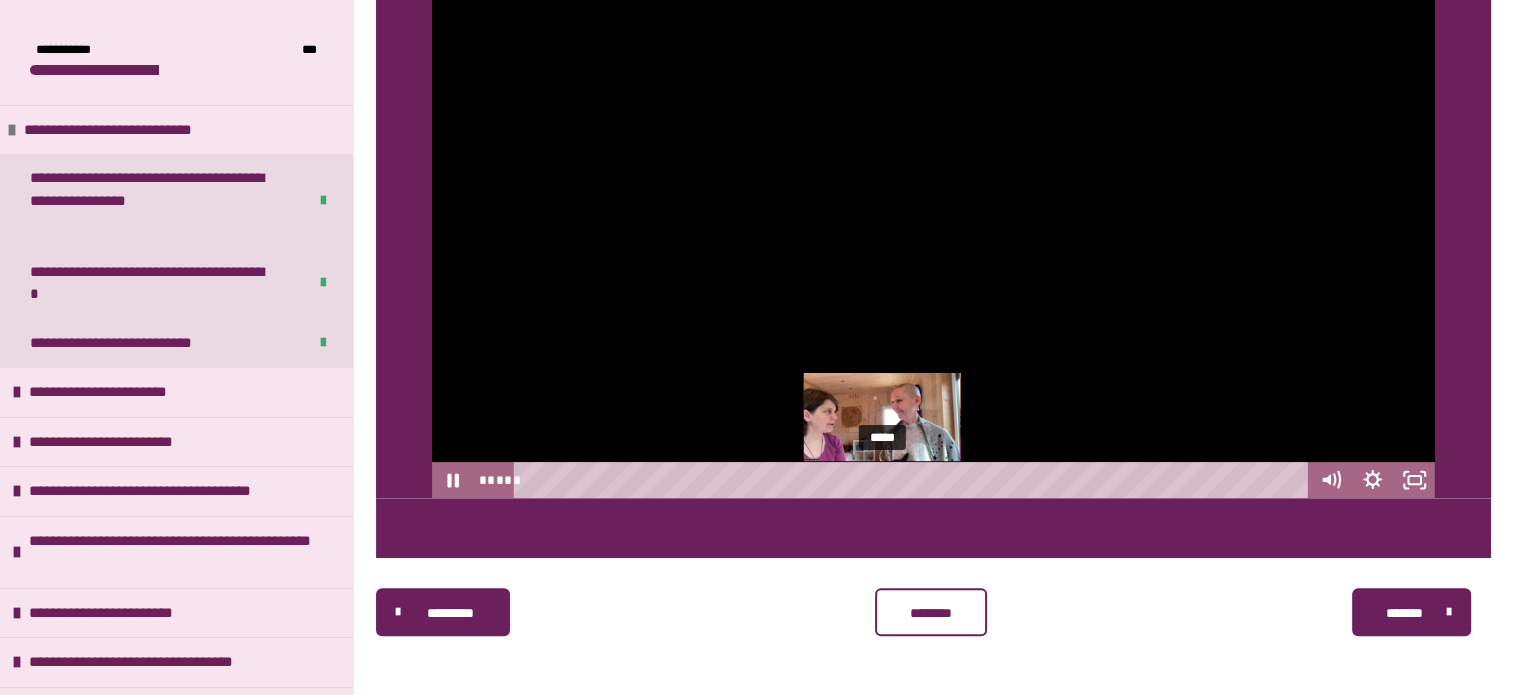 scroll, scrollTop: 0, scrollLeft: 0, axis: both 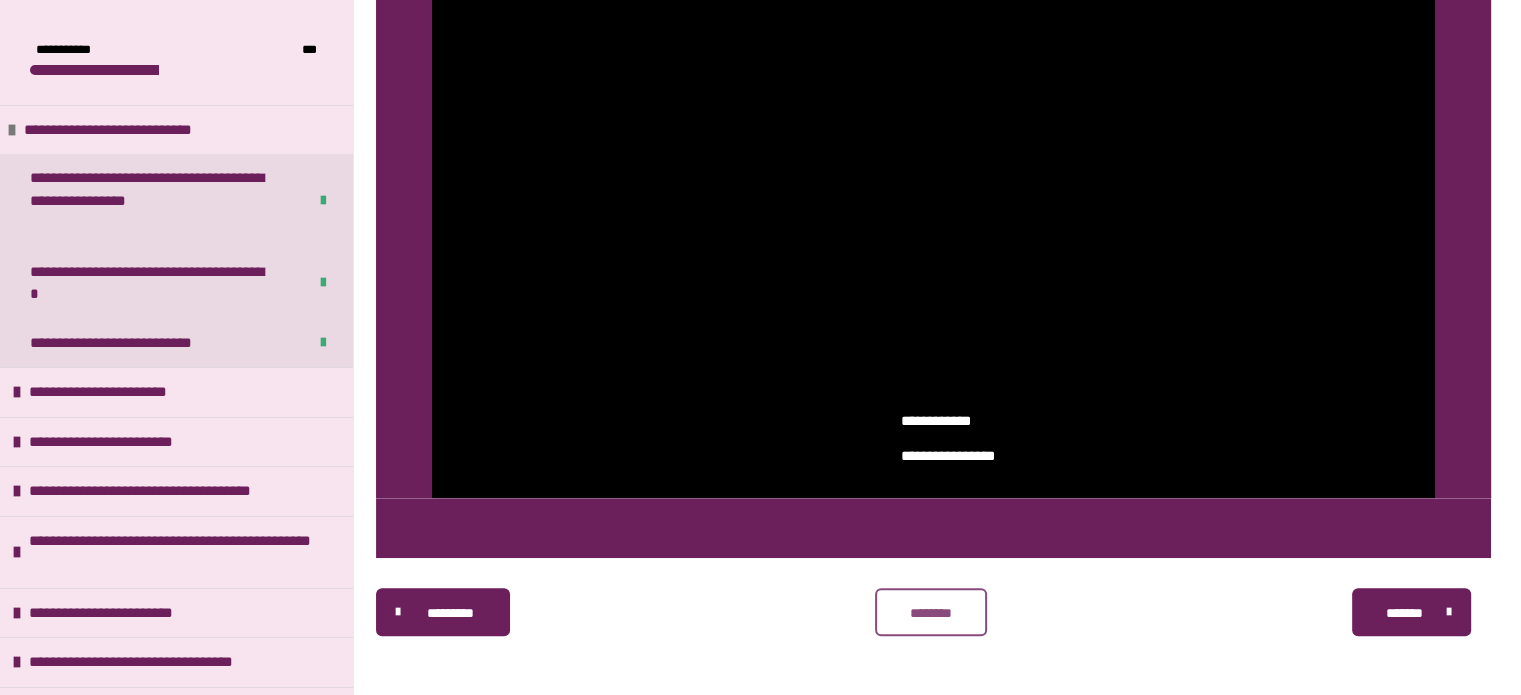 click on "********" at bounding box center [931, 612] 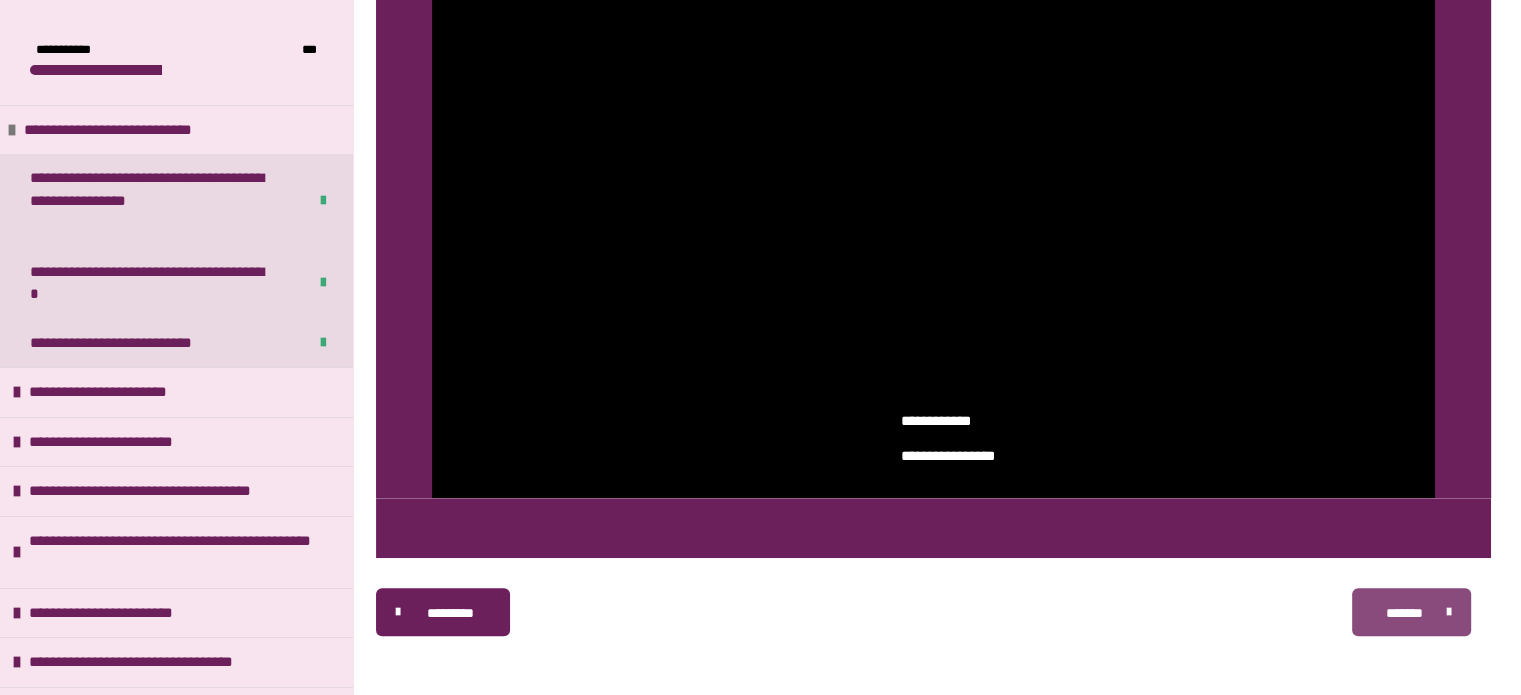 click on "*******" at bounding box center (1411, 612) 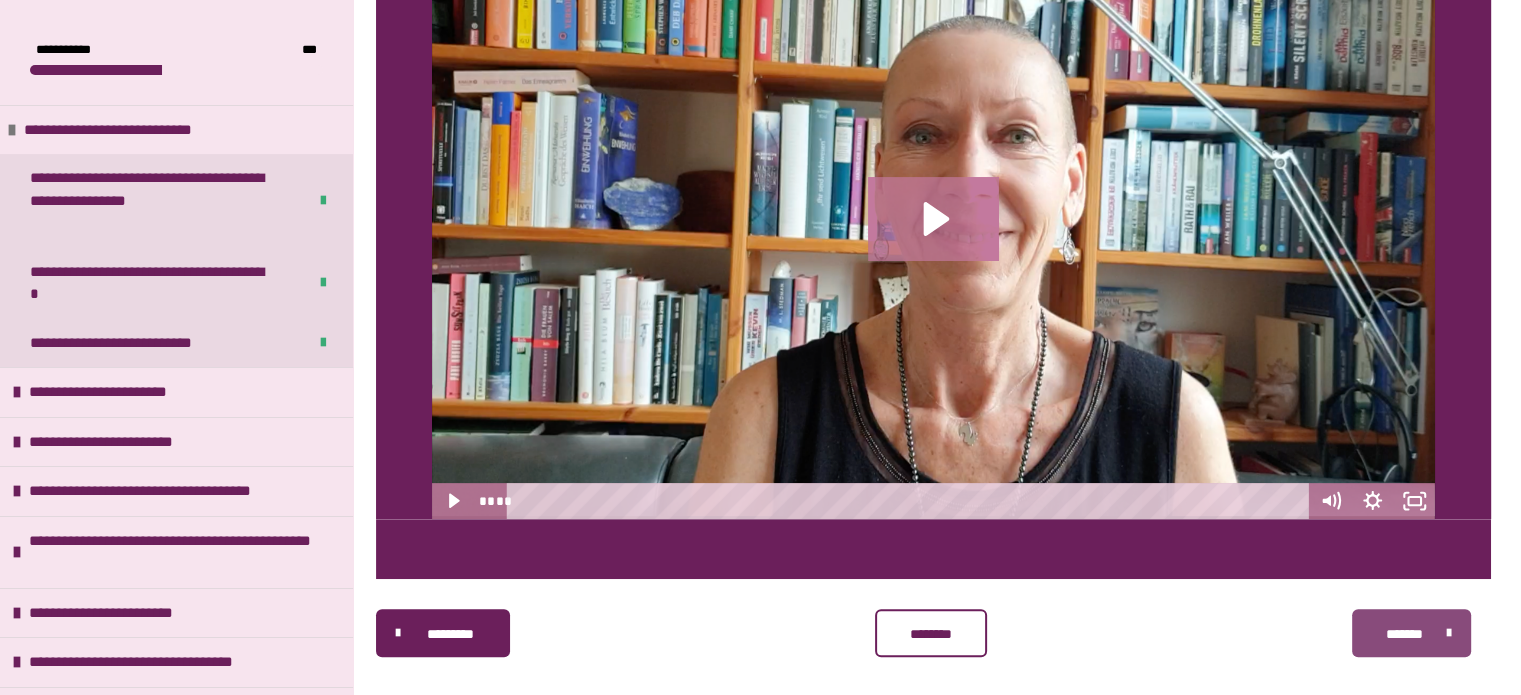 scroll, scrollTop: 565, scrollLeft: 0, axis: vertical 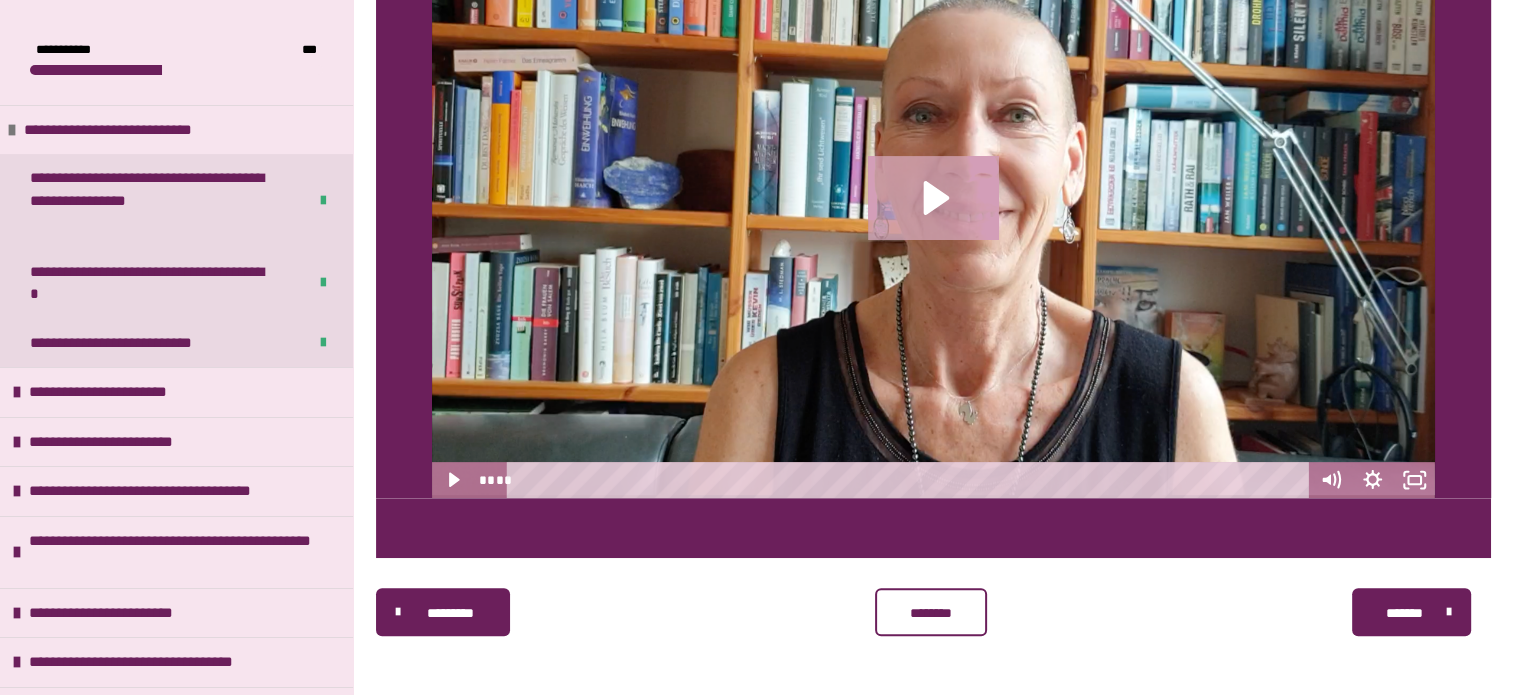 click 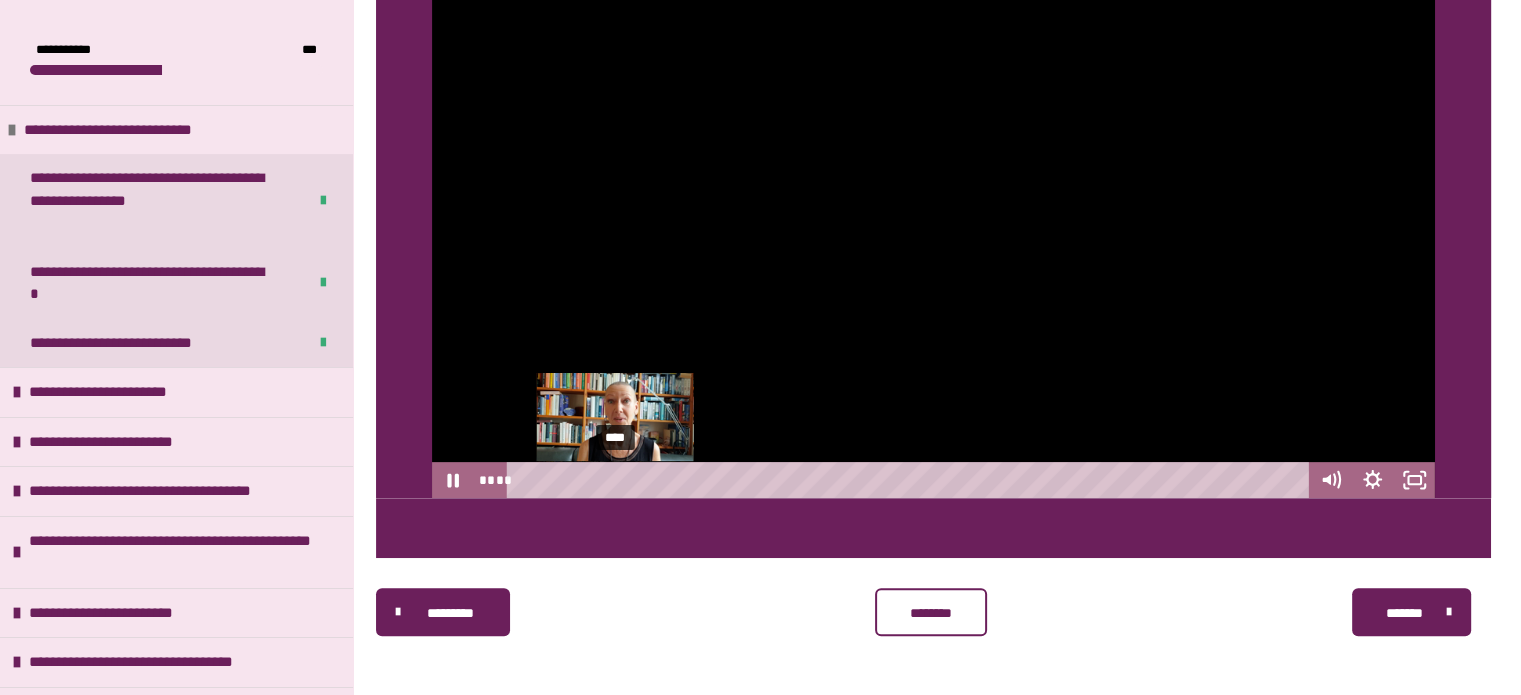 click on "****" at bounding box center [910, 480] 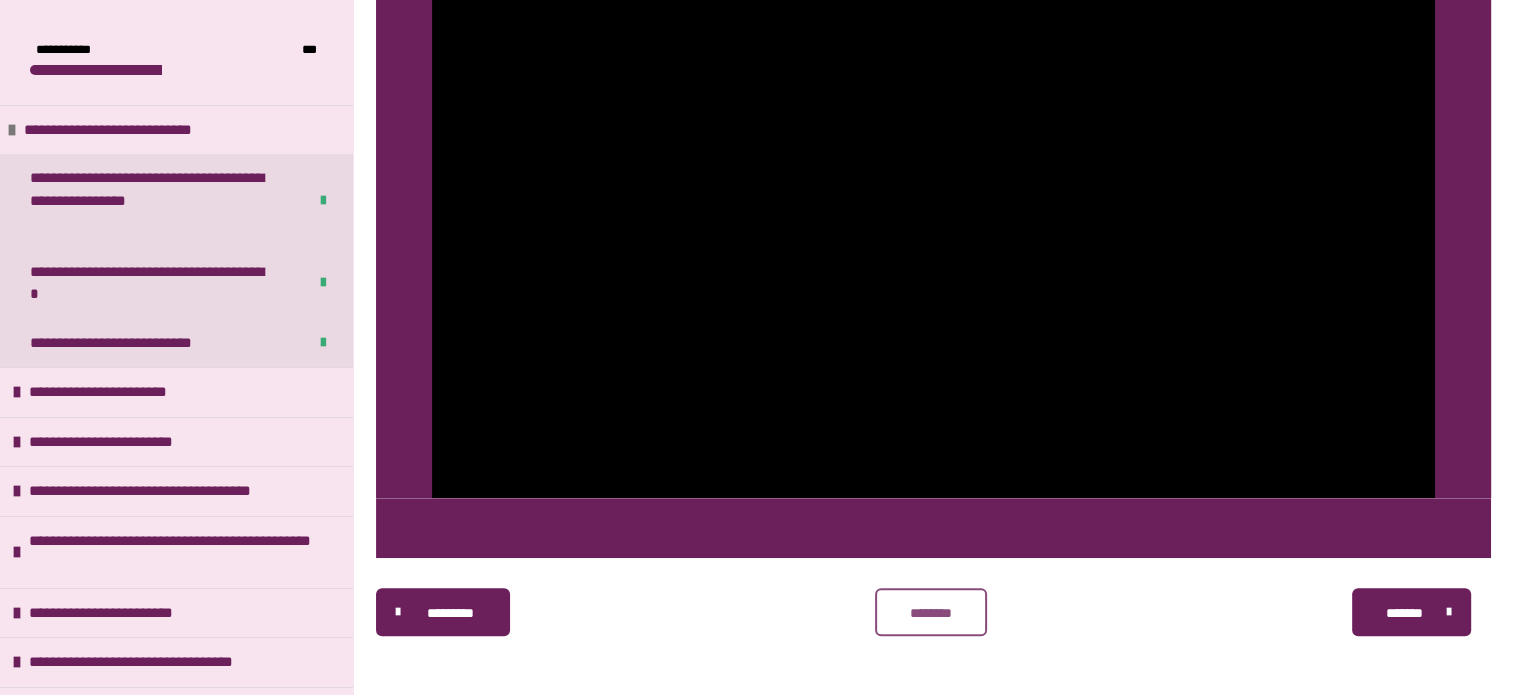 click on "********" at bounding box center (931, 612) 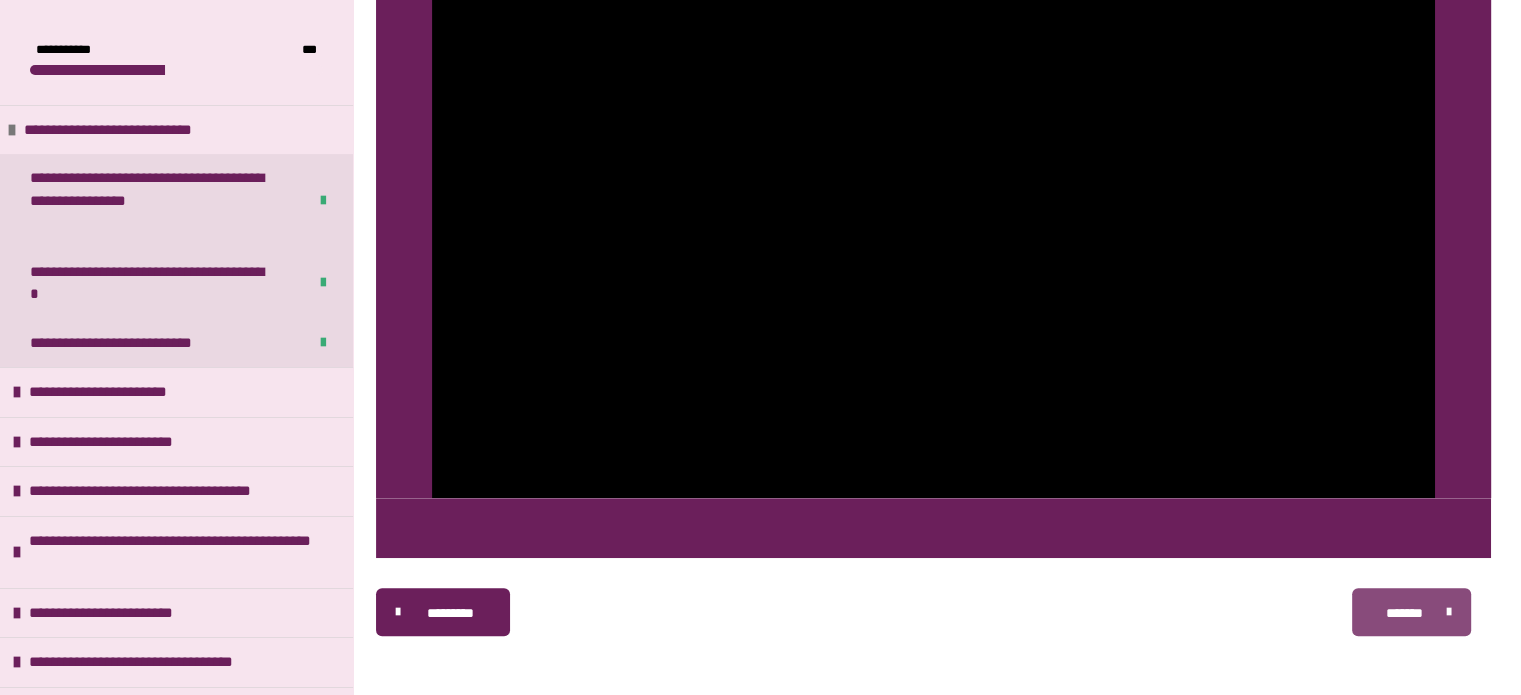 click on "*******" at bounding box center (1404, 613) 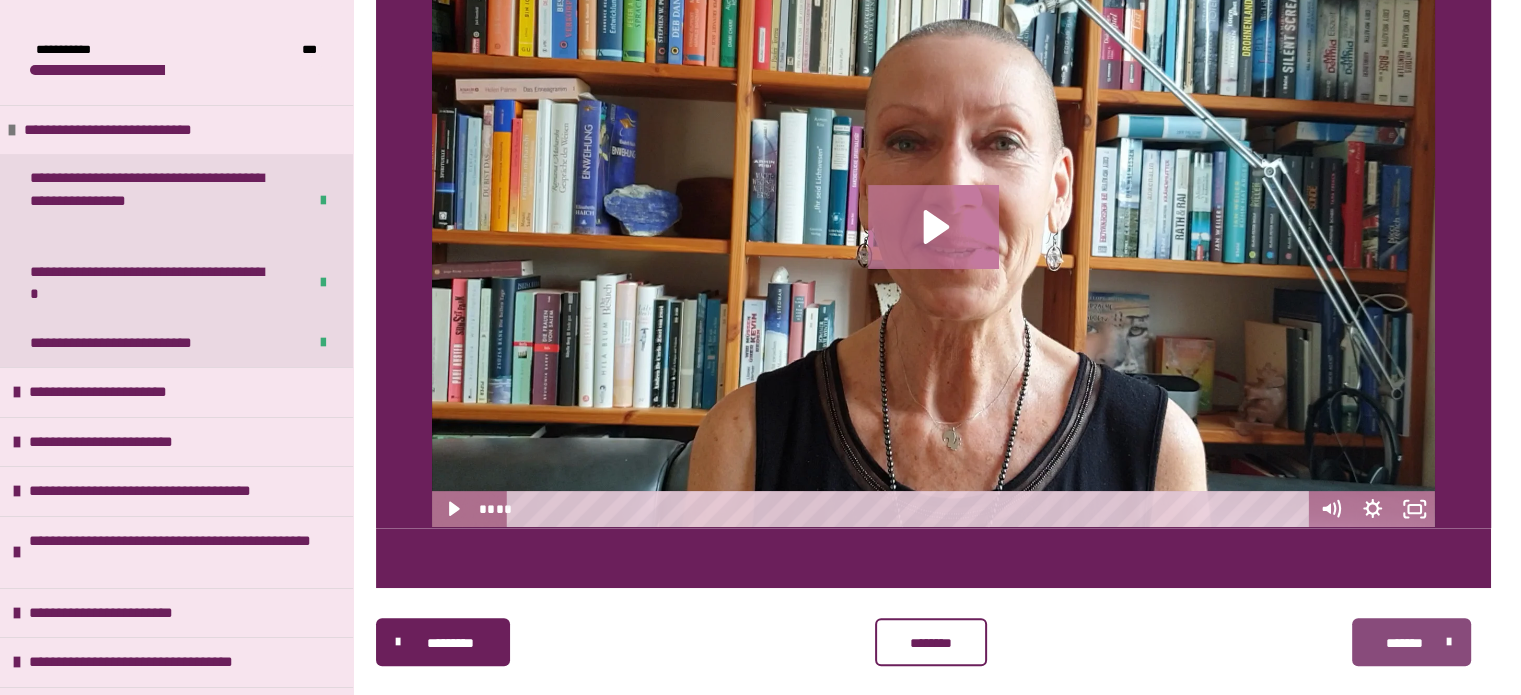 scroll, scrollTop: 559, scrollLeft: 0, axis: vertical 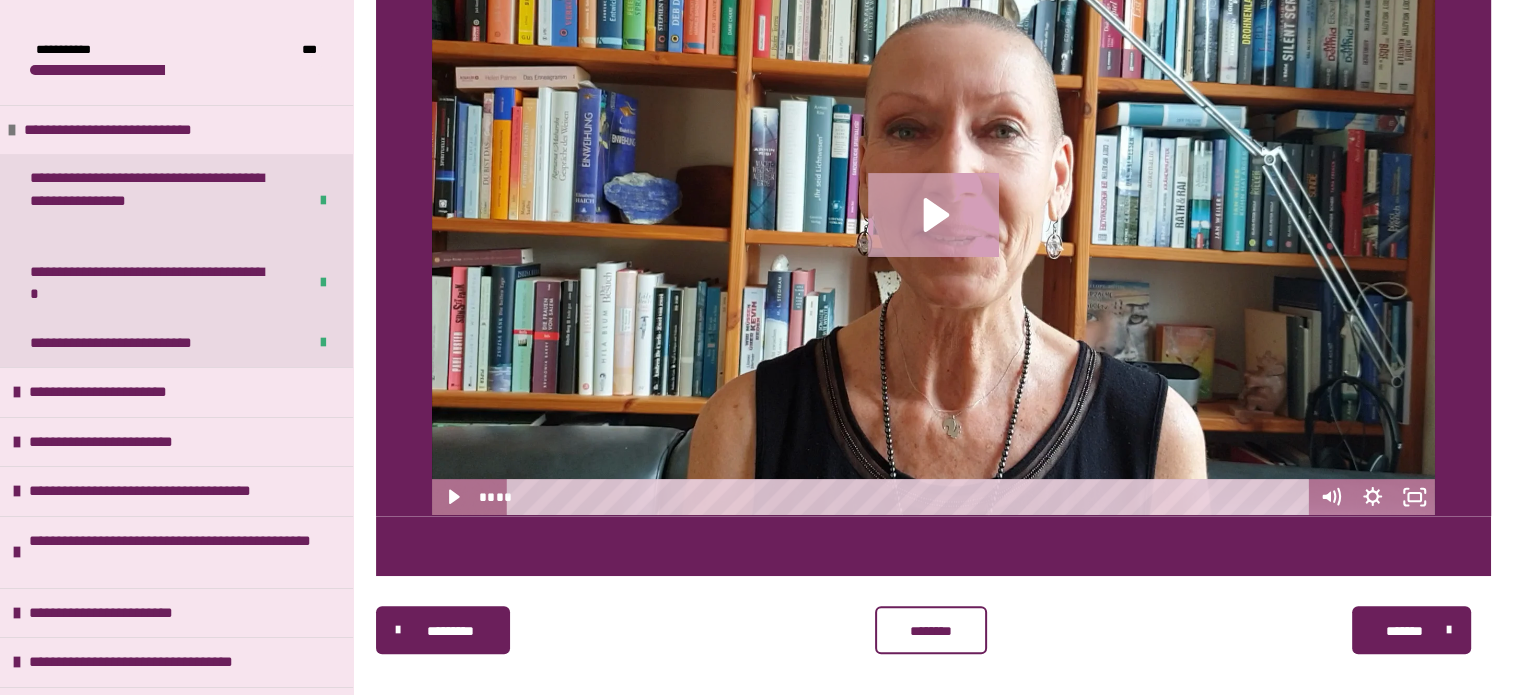 click 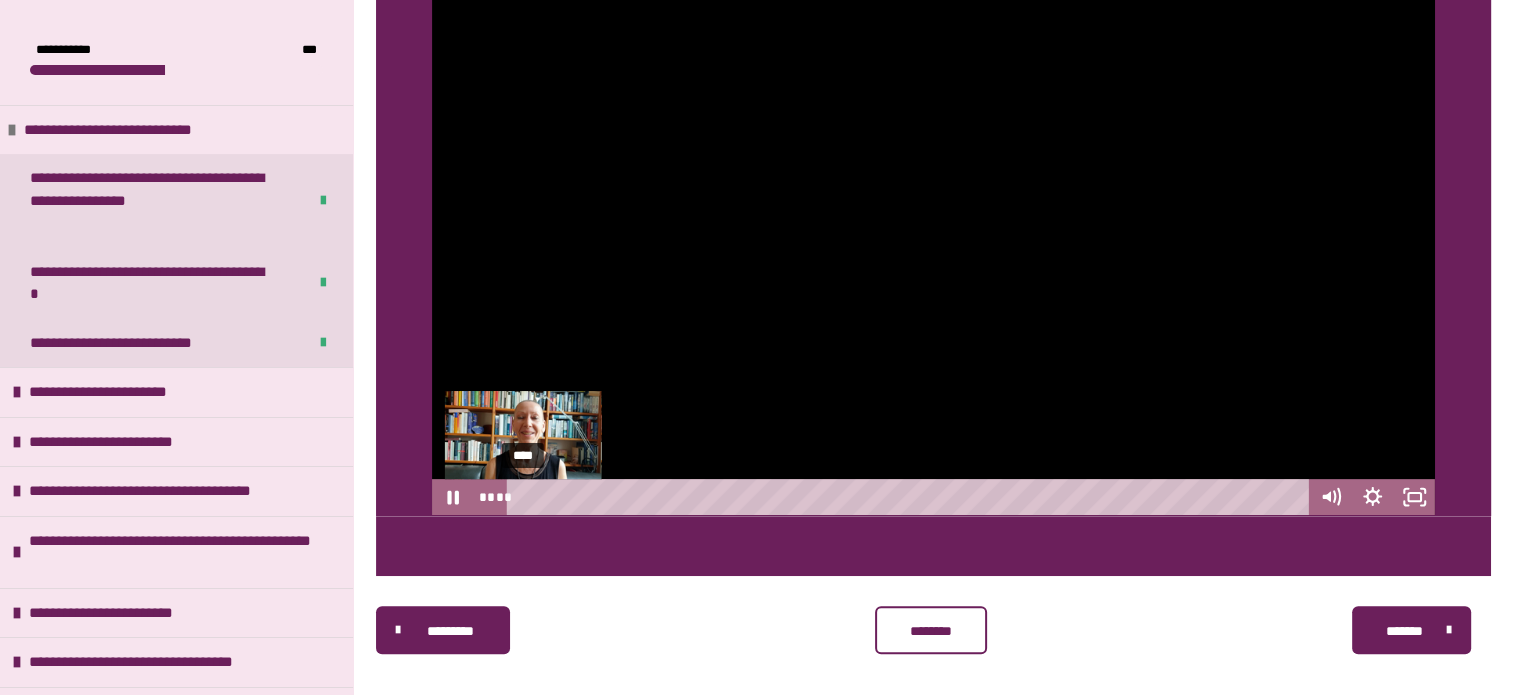 click on "****" at bounding box center [910, 497] 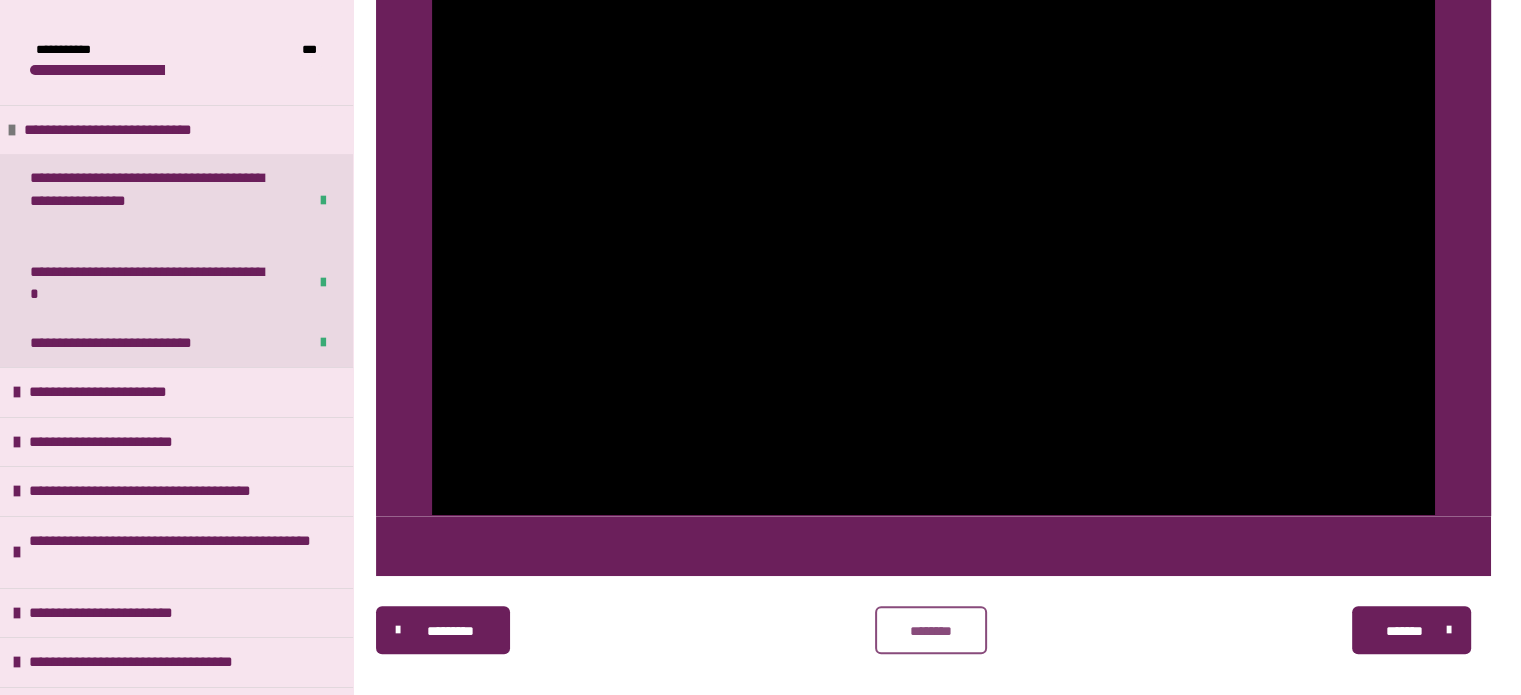 click on "********" at bounding box center [931, 631] 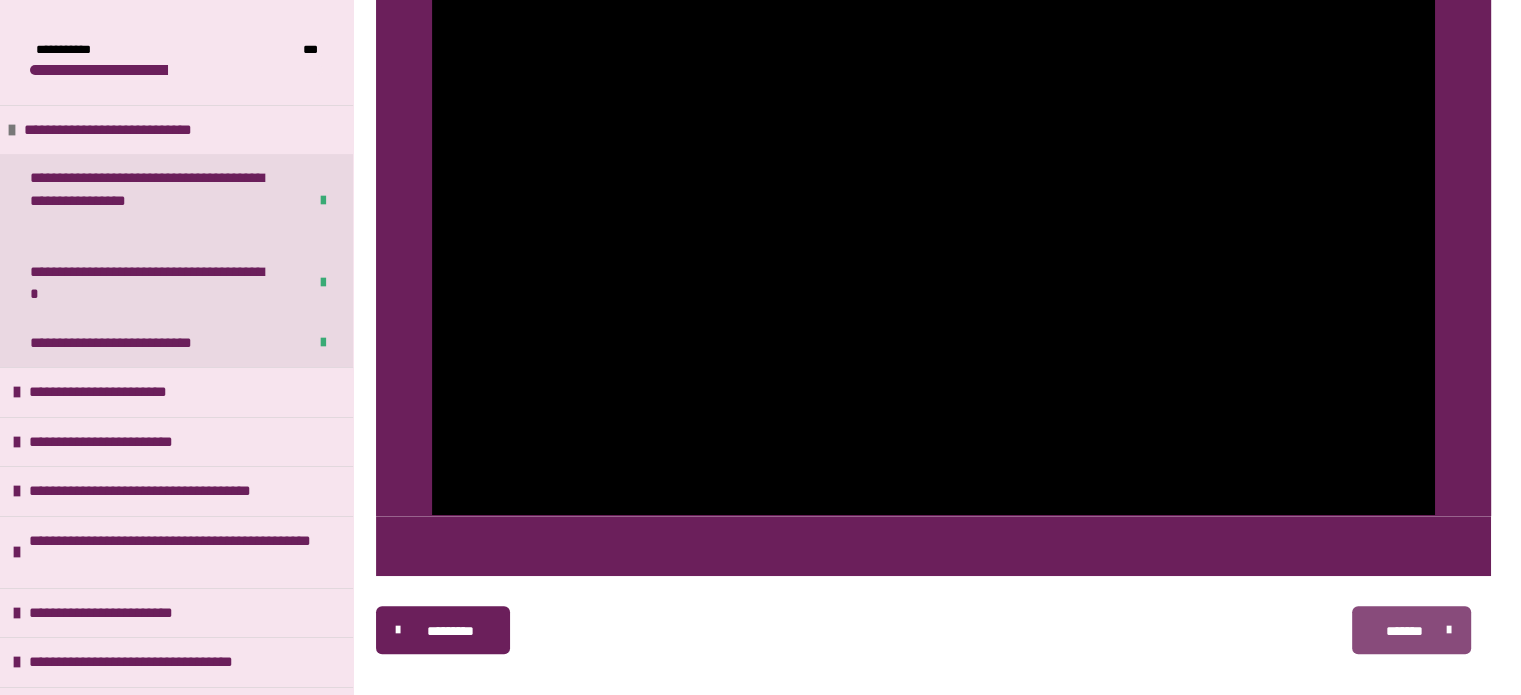click on "*******" at bounding box center (1404, 631) 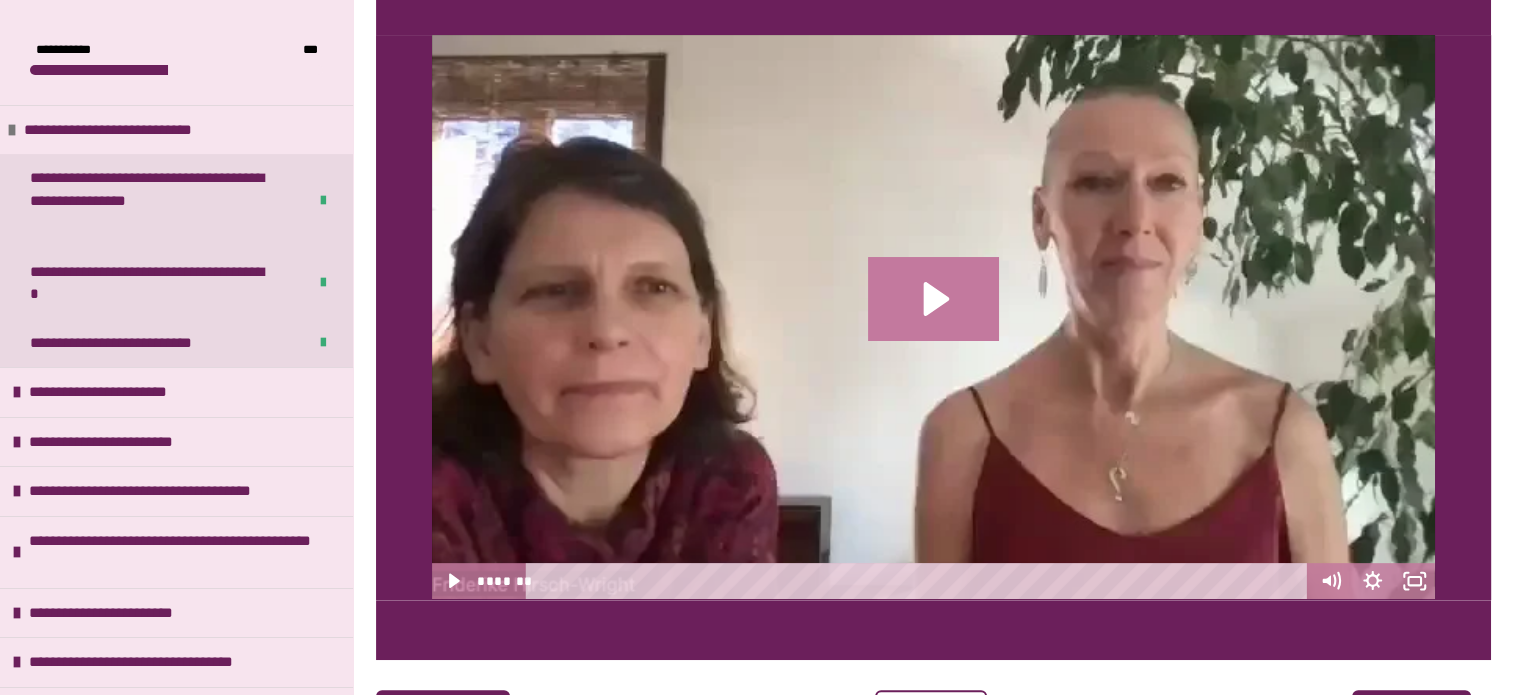 scroll, scrollTop: 710, scrollLeft: 0, axis: vertical 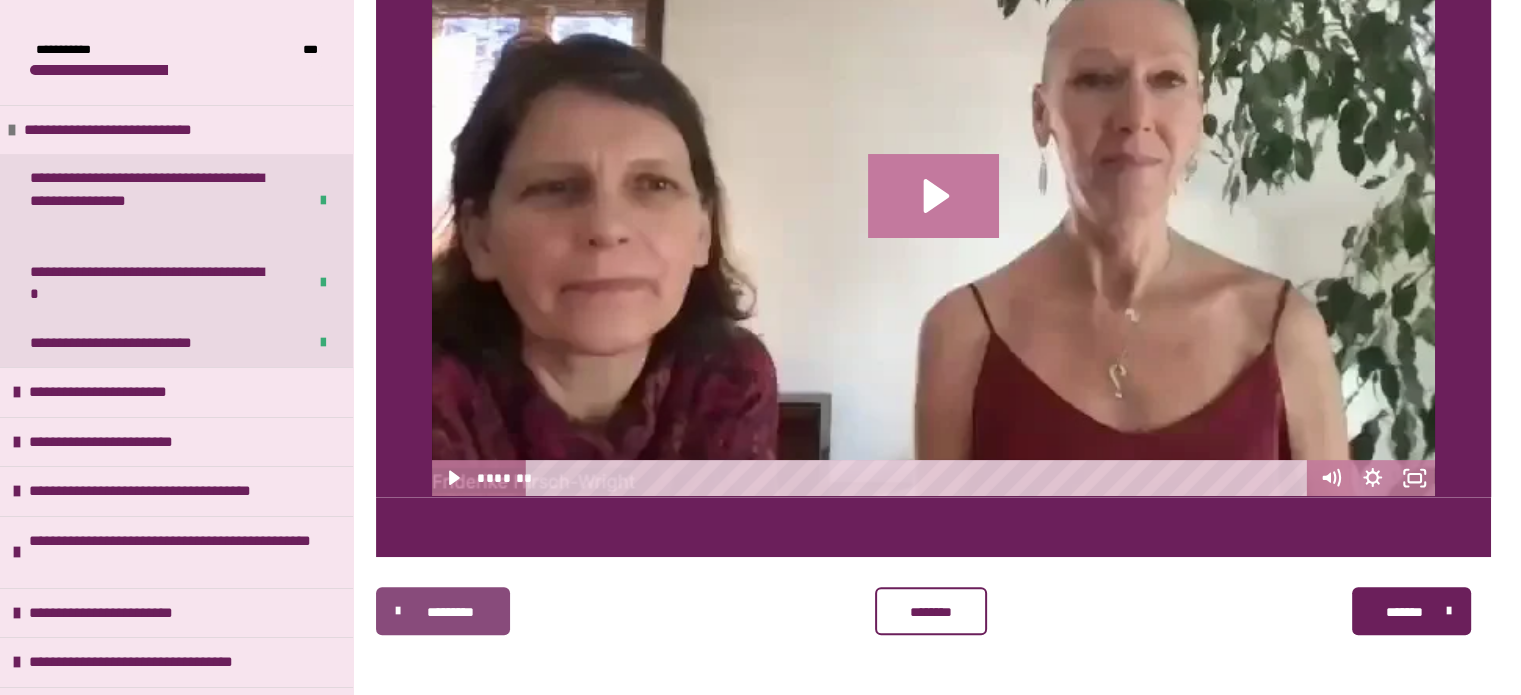 click on "*********" at bounding box center (450, 612) 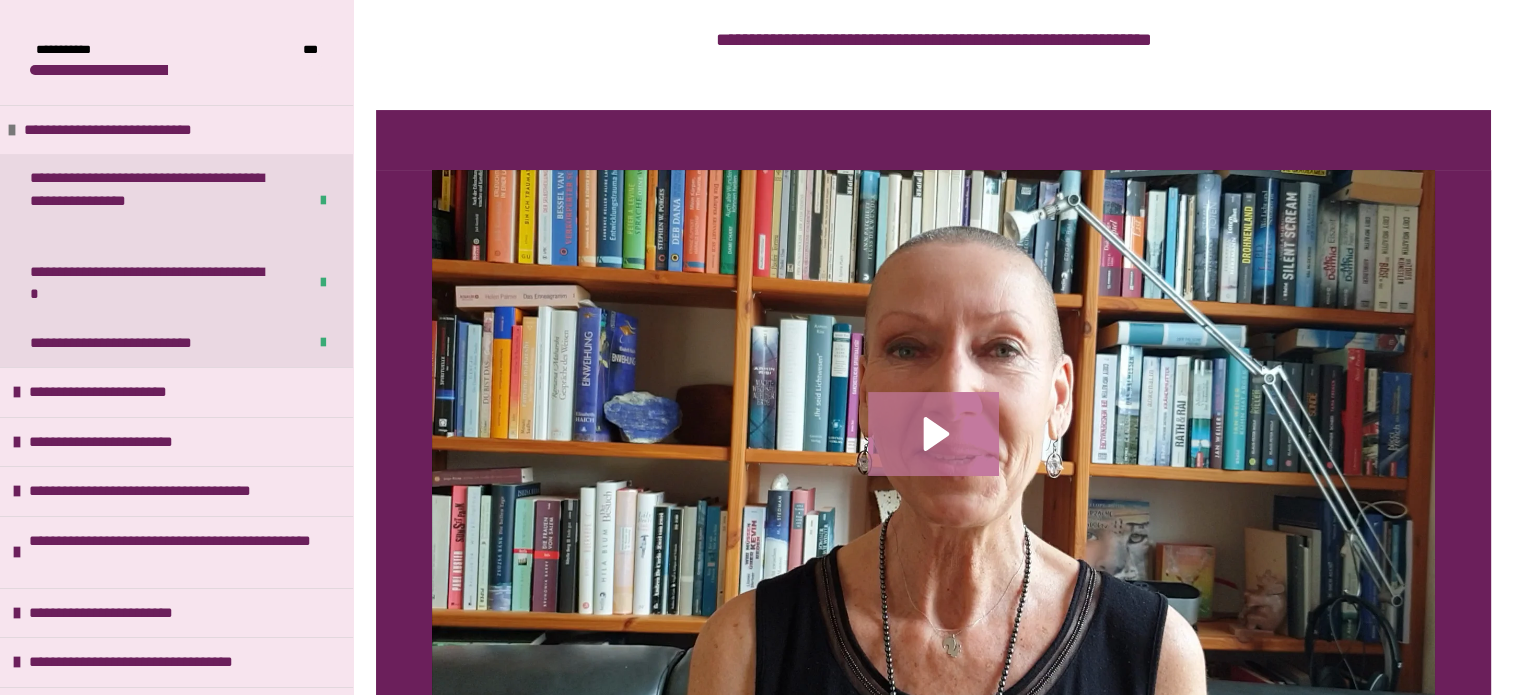 scroll, scrollTop: 576, scrollLeft: 0, axis: vertical 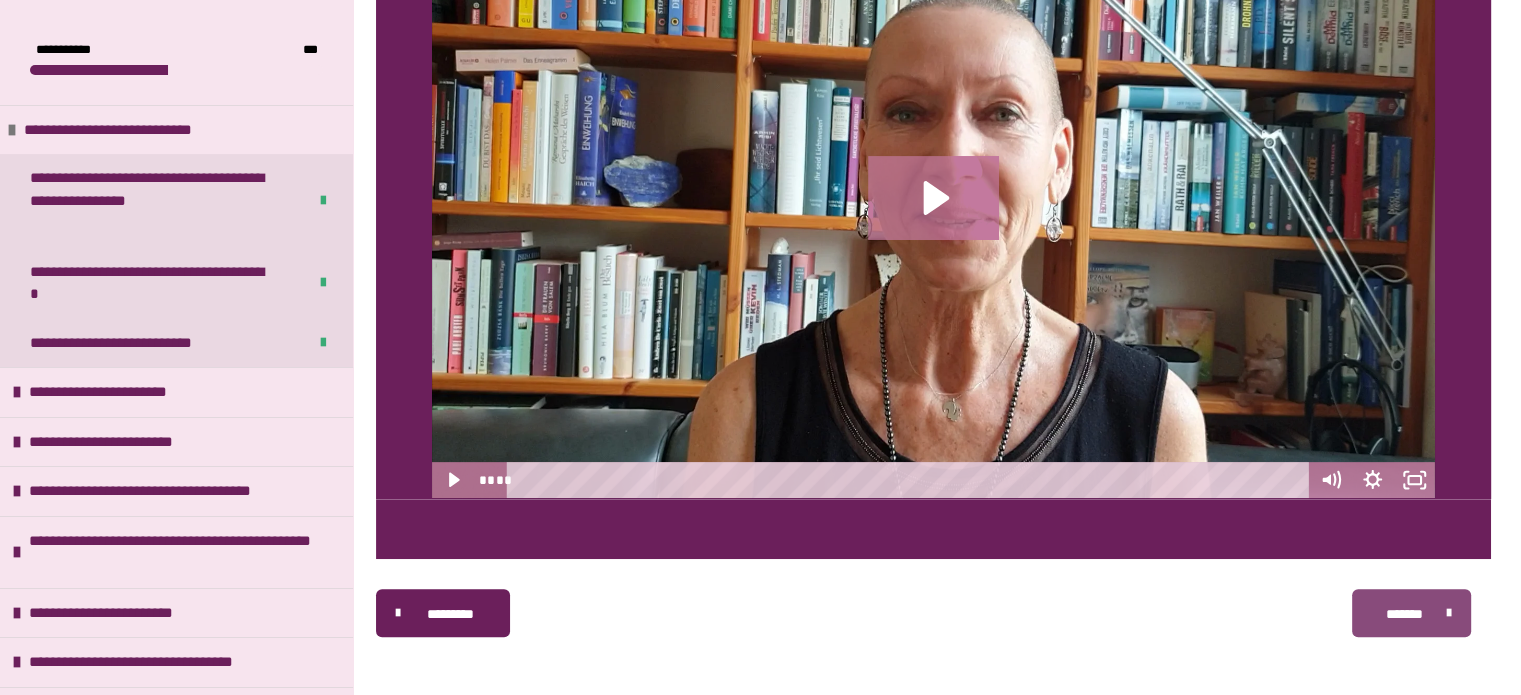 click on "*******" at bounding box center (1404, 614) 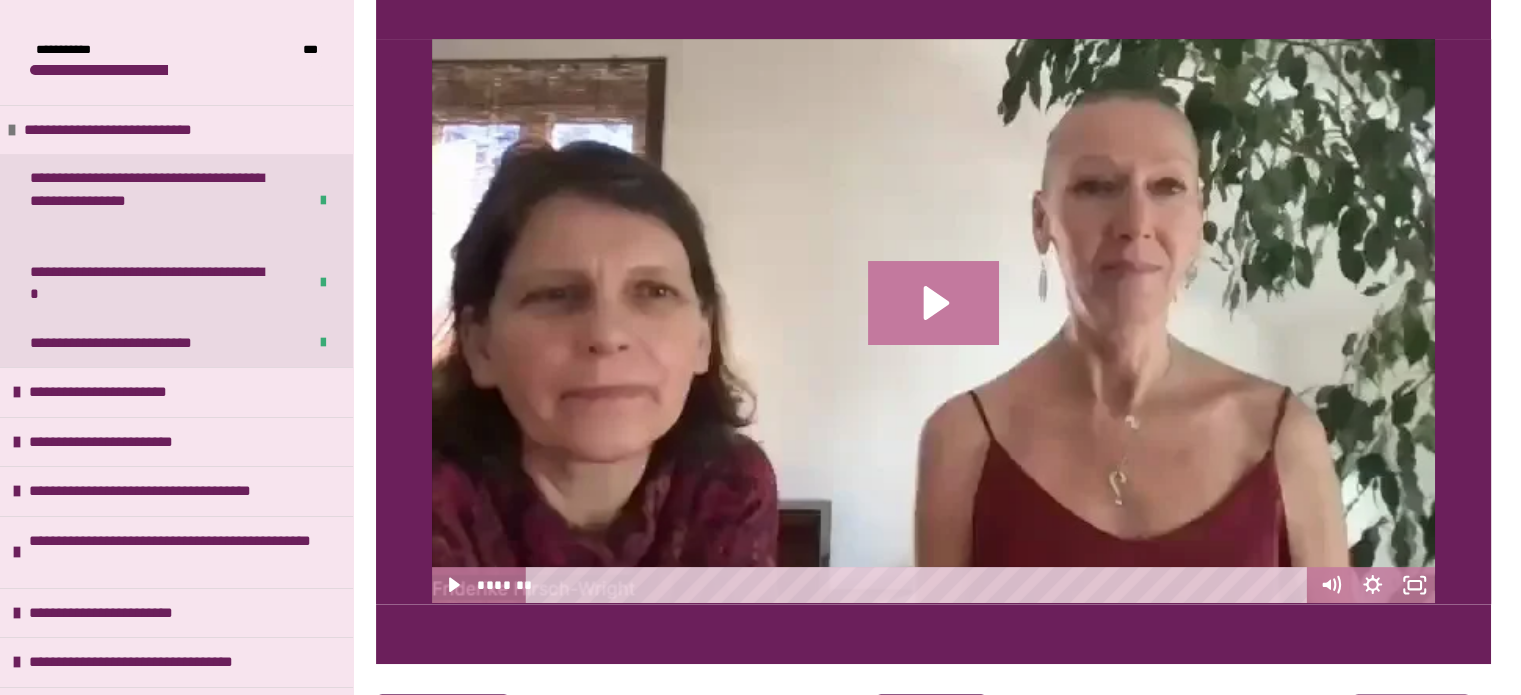 scroll, scrollTop: 340, scrollLeft: 0, axis: vertical 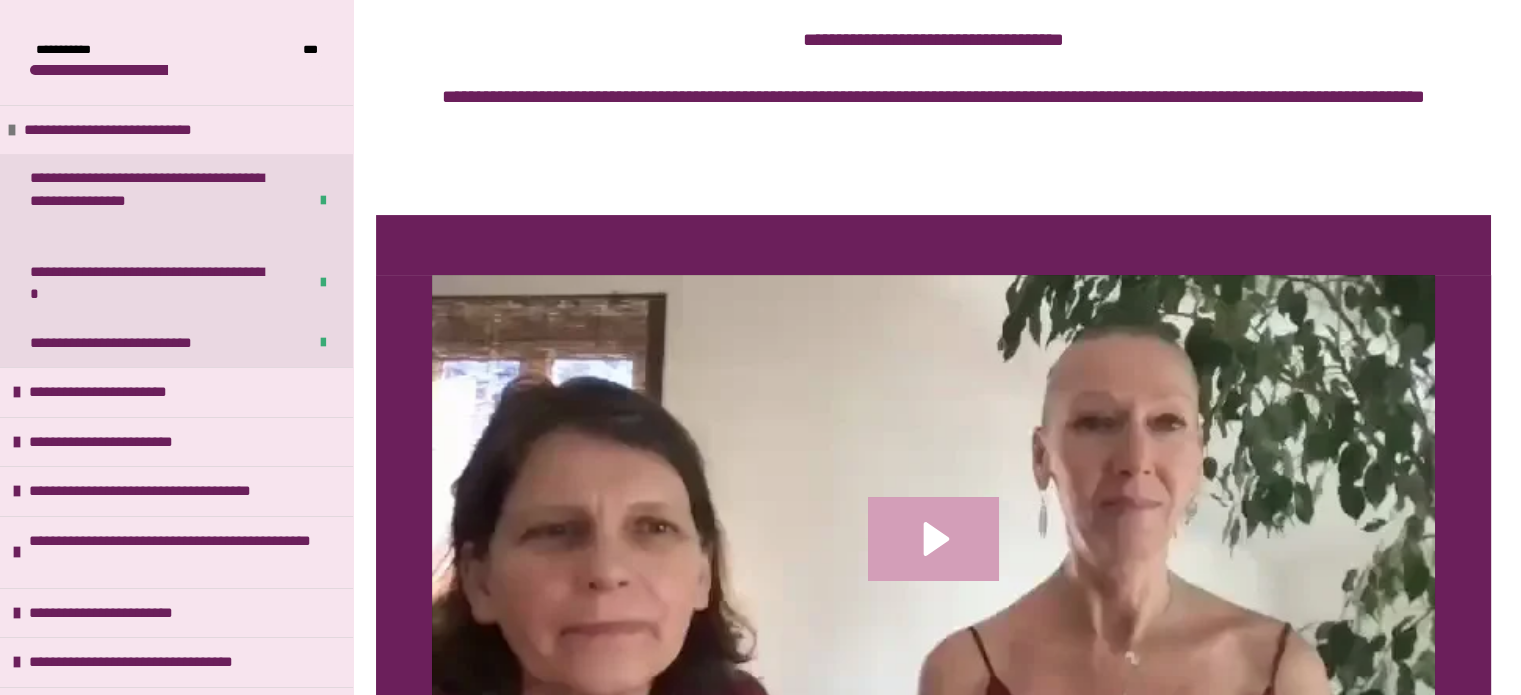 click 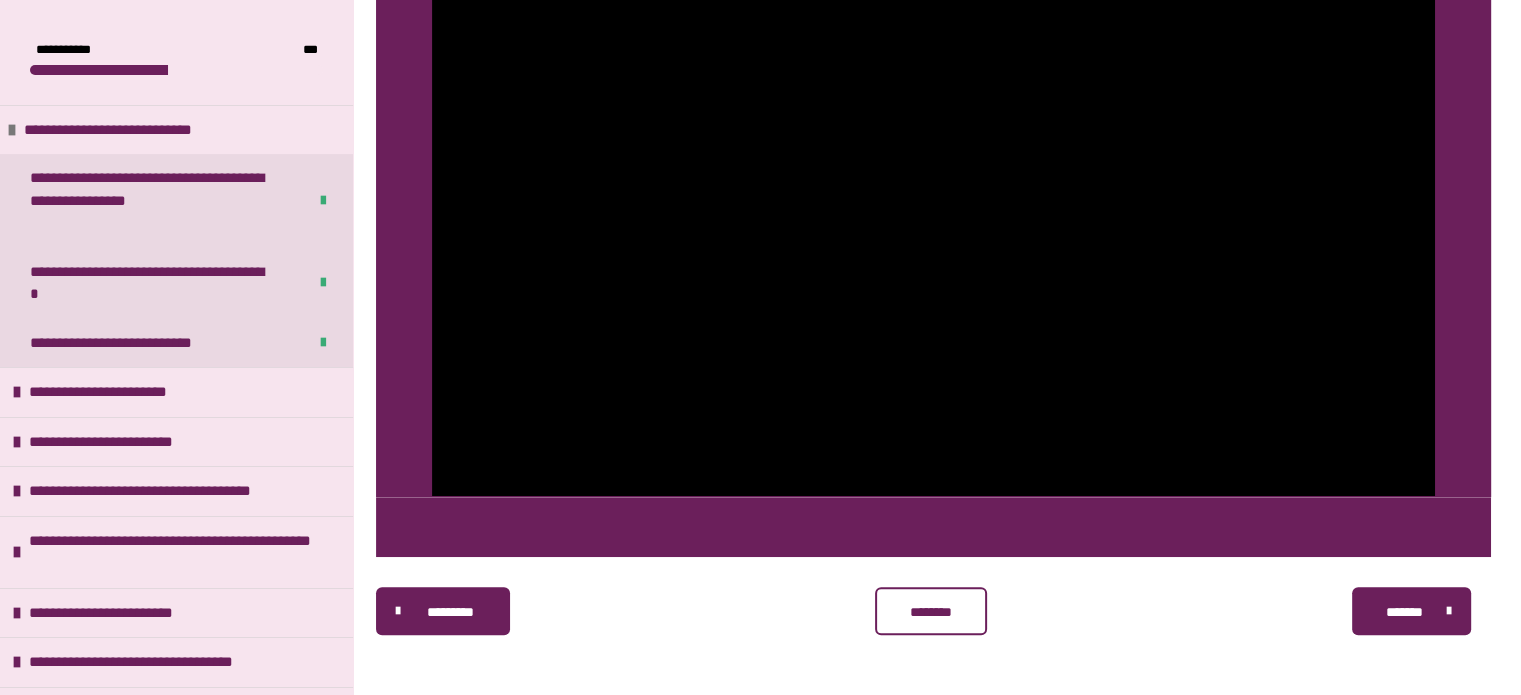 scroll, scrollTop: 710, scrollLeft: 0, axis: vertical 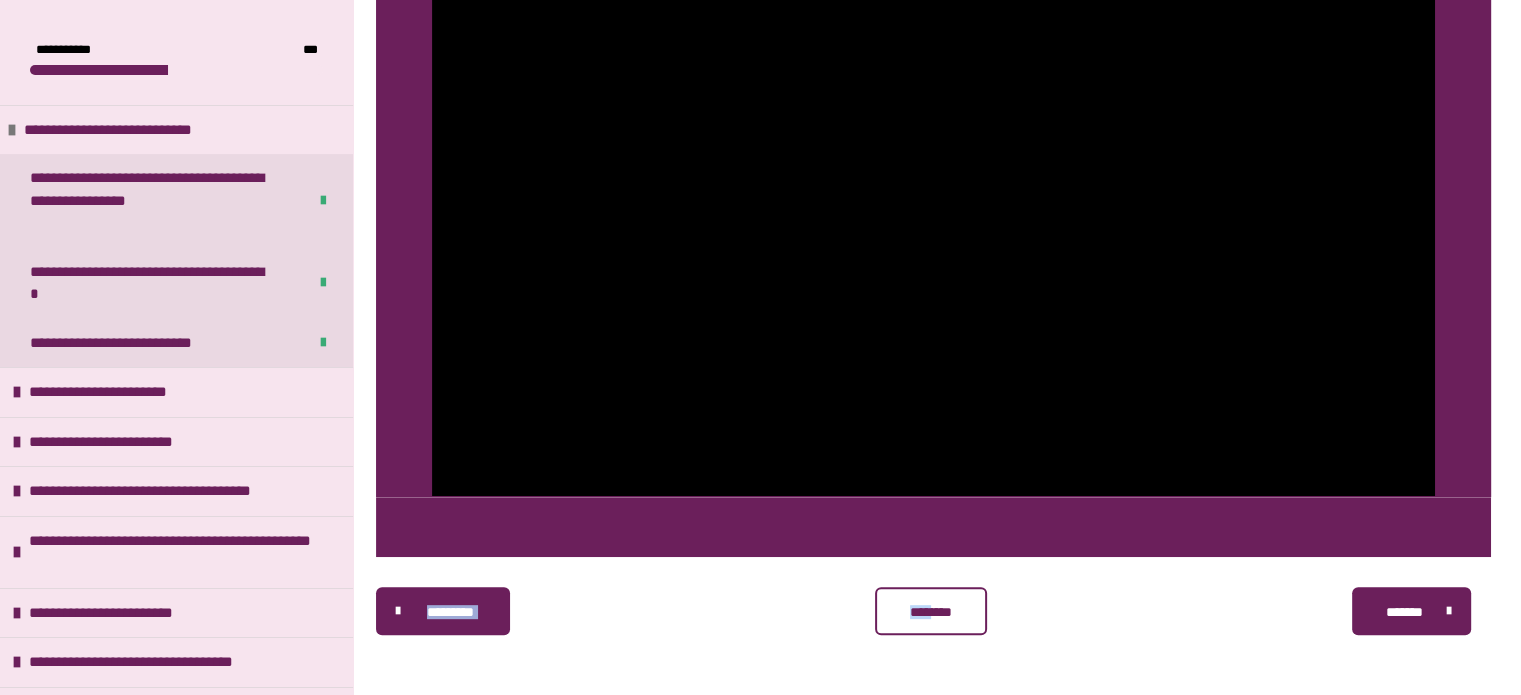 drag, startPoint x: 934, startPoint y: 571, endPoint x: 784, endPoint y: 433, distance: 203.82346 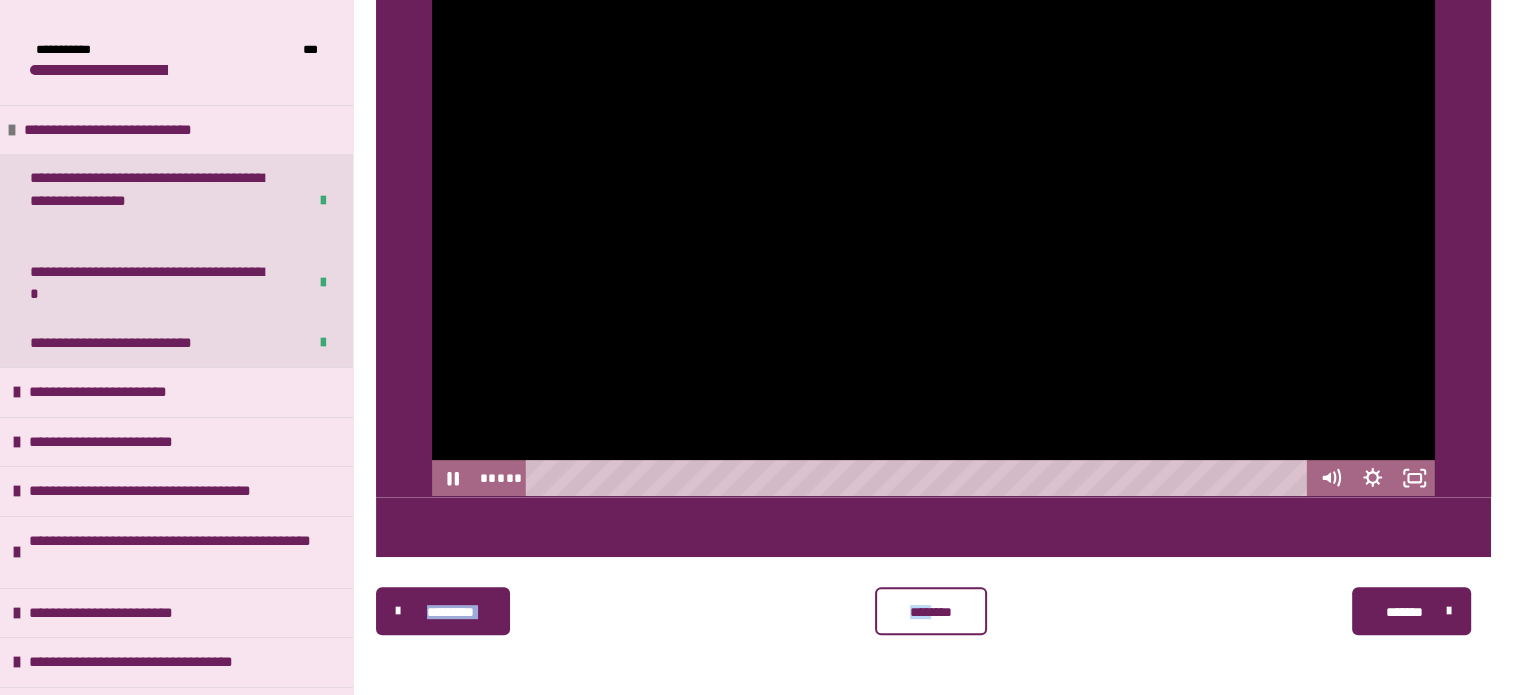 click at bounding box center [933, 214] 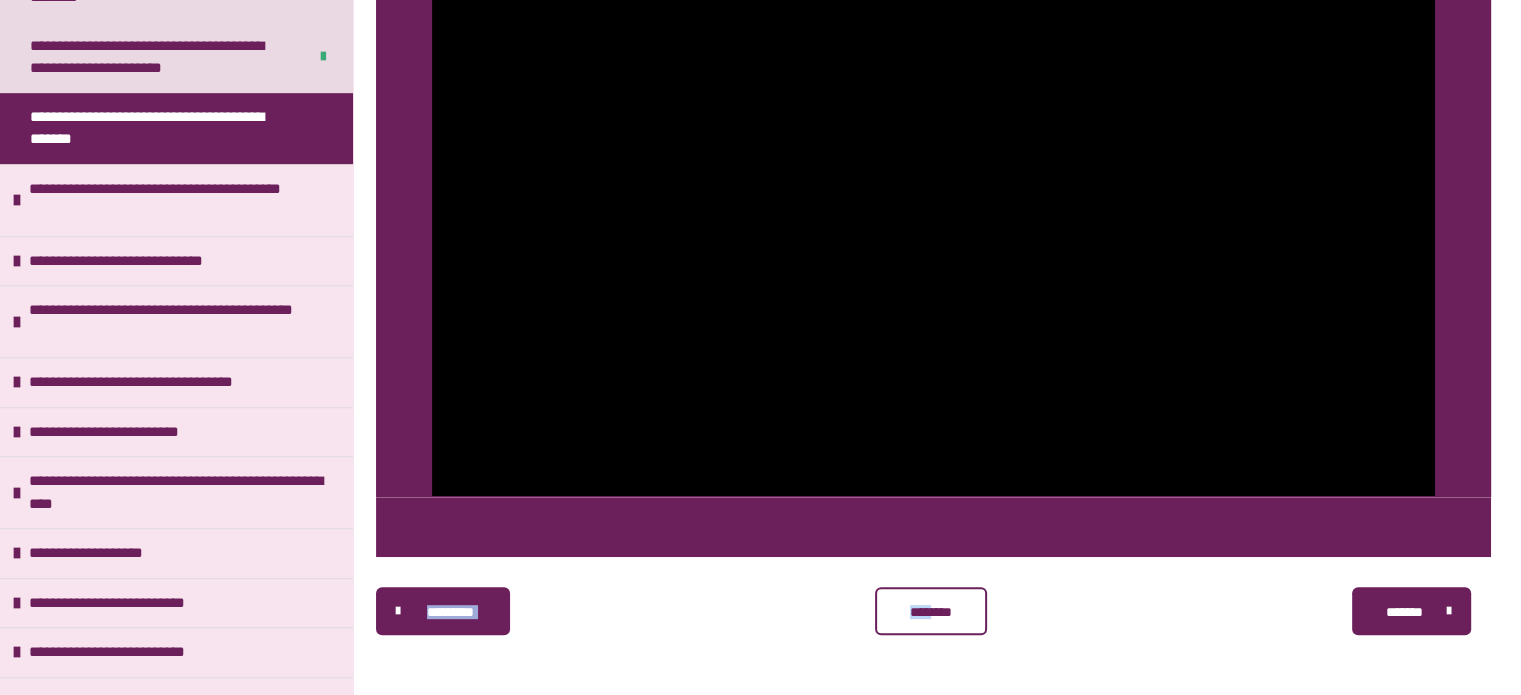 scroll, scrollTop: 1140, scrollLeft: 0, axis: vertical 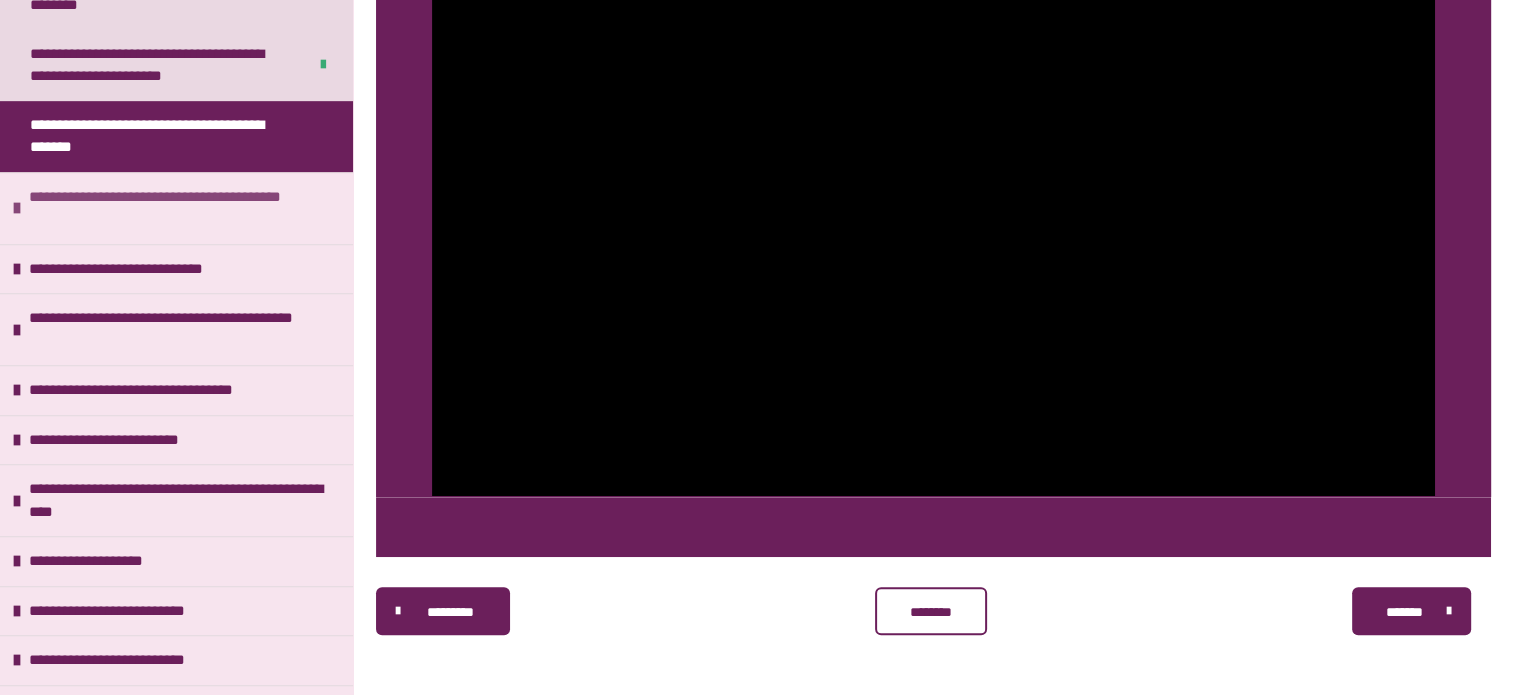 click on "**********" at bounding box center [178, 208] 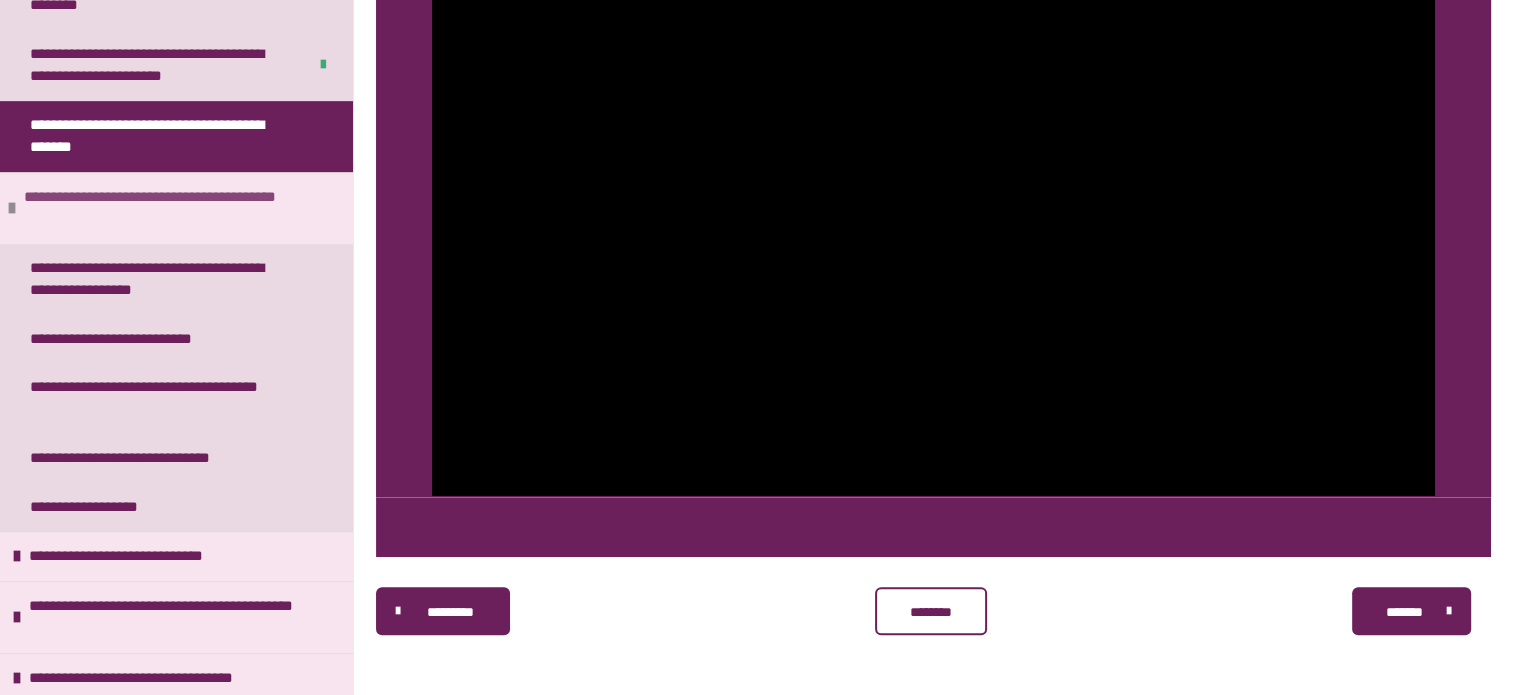 click on "**********" at bounding box center (173, 208) 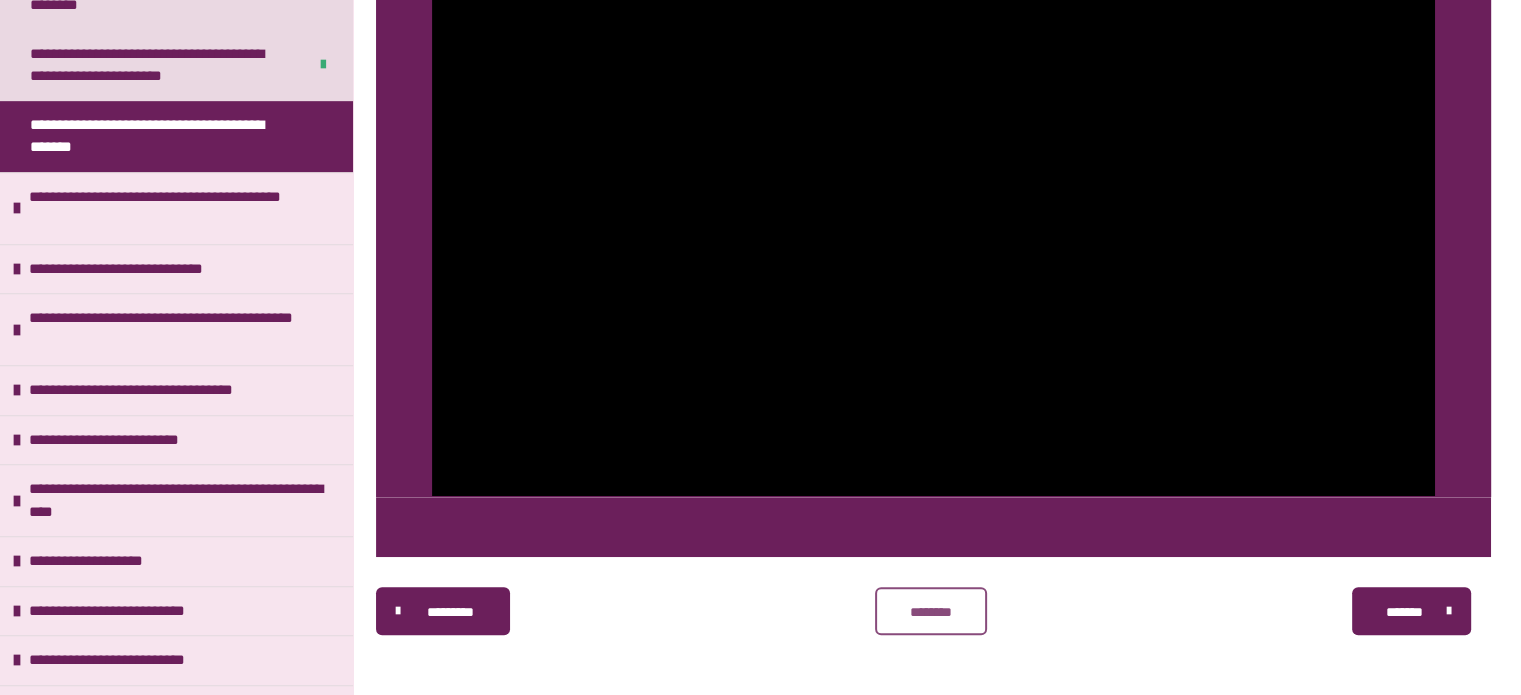 click on "********" at bounding box center [931, 612] 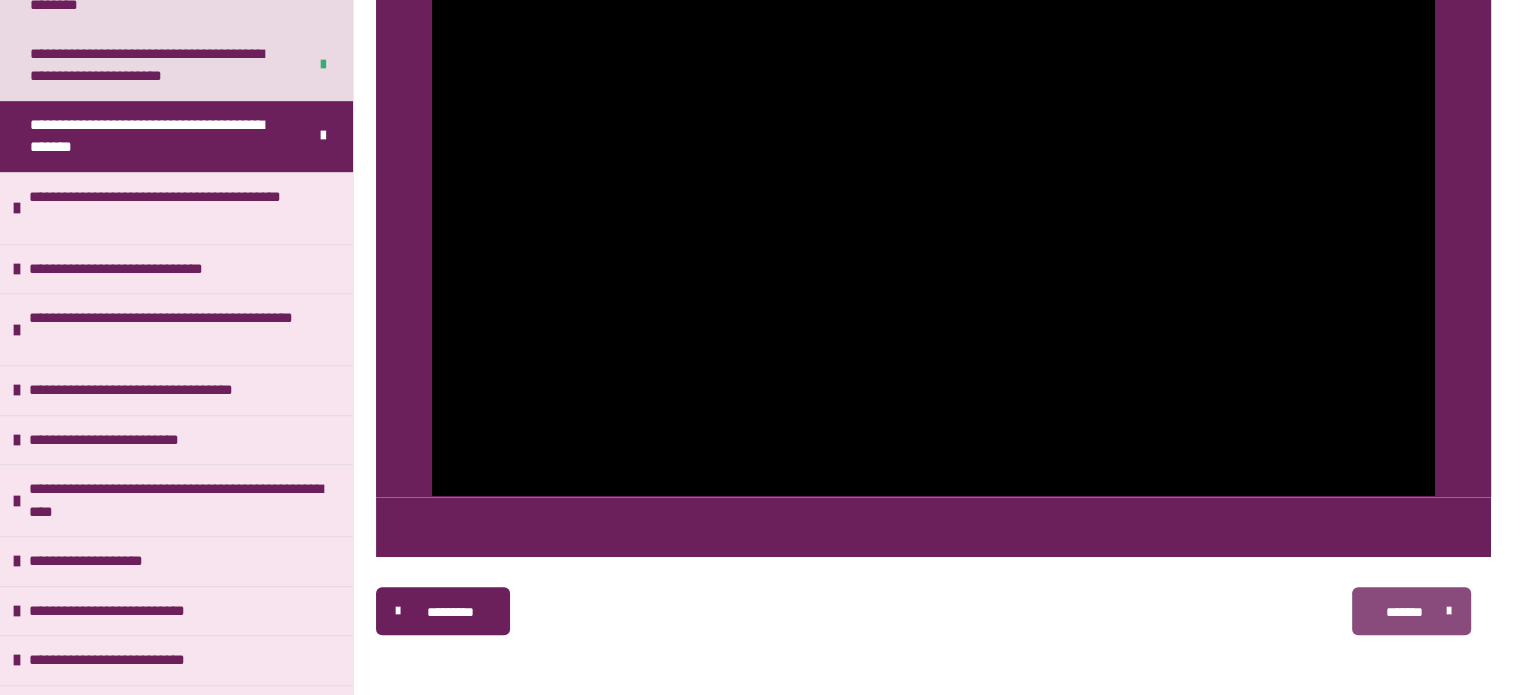 click on "*******" at bounding box center [1404, 612] 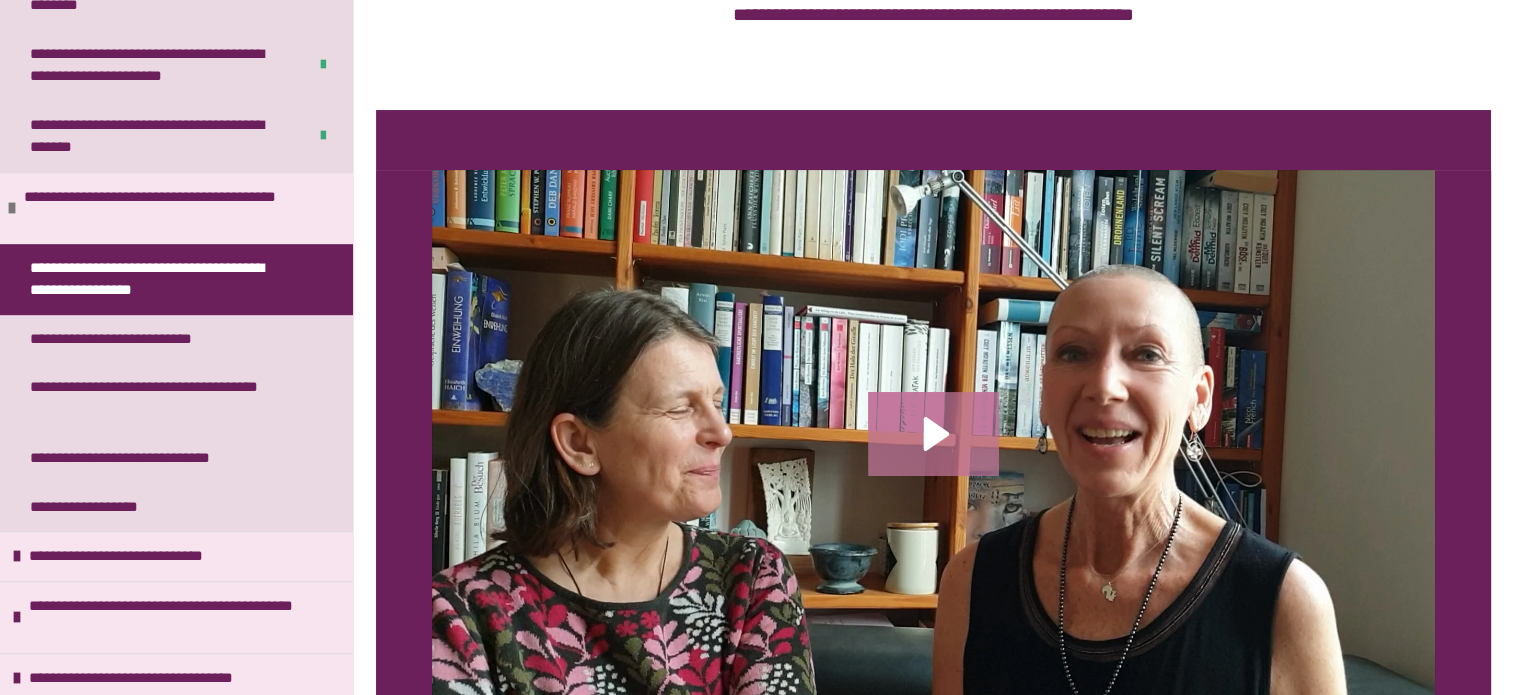 scroll, scrollTop: 357, scrollLeft: 0, axis: vertical 